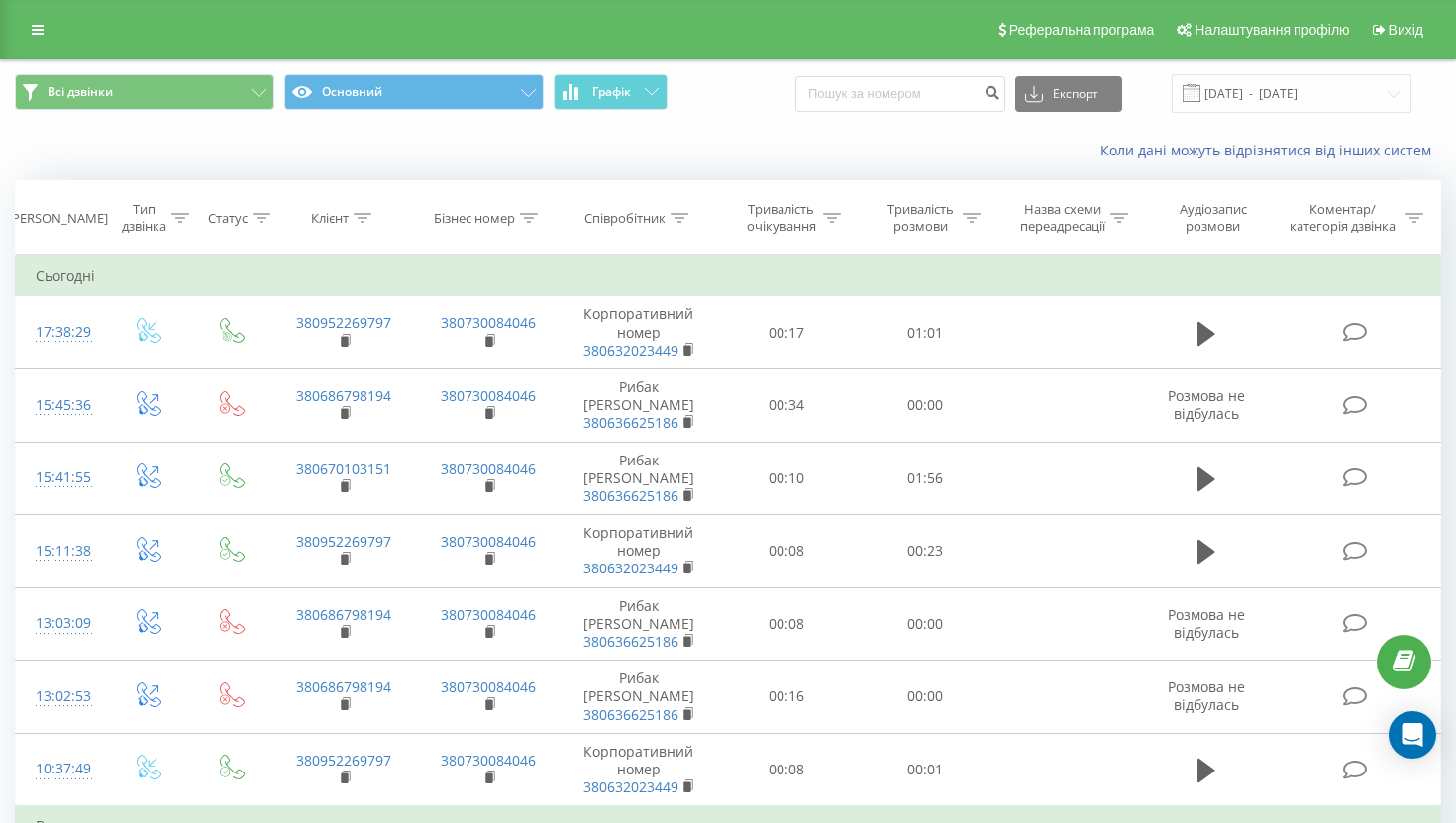 scroll, scrollTop: 0, scrollLeft: 0, axis: both 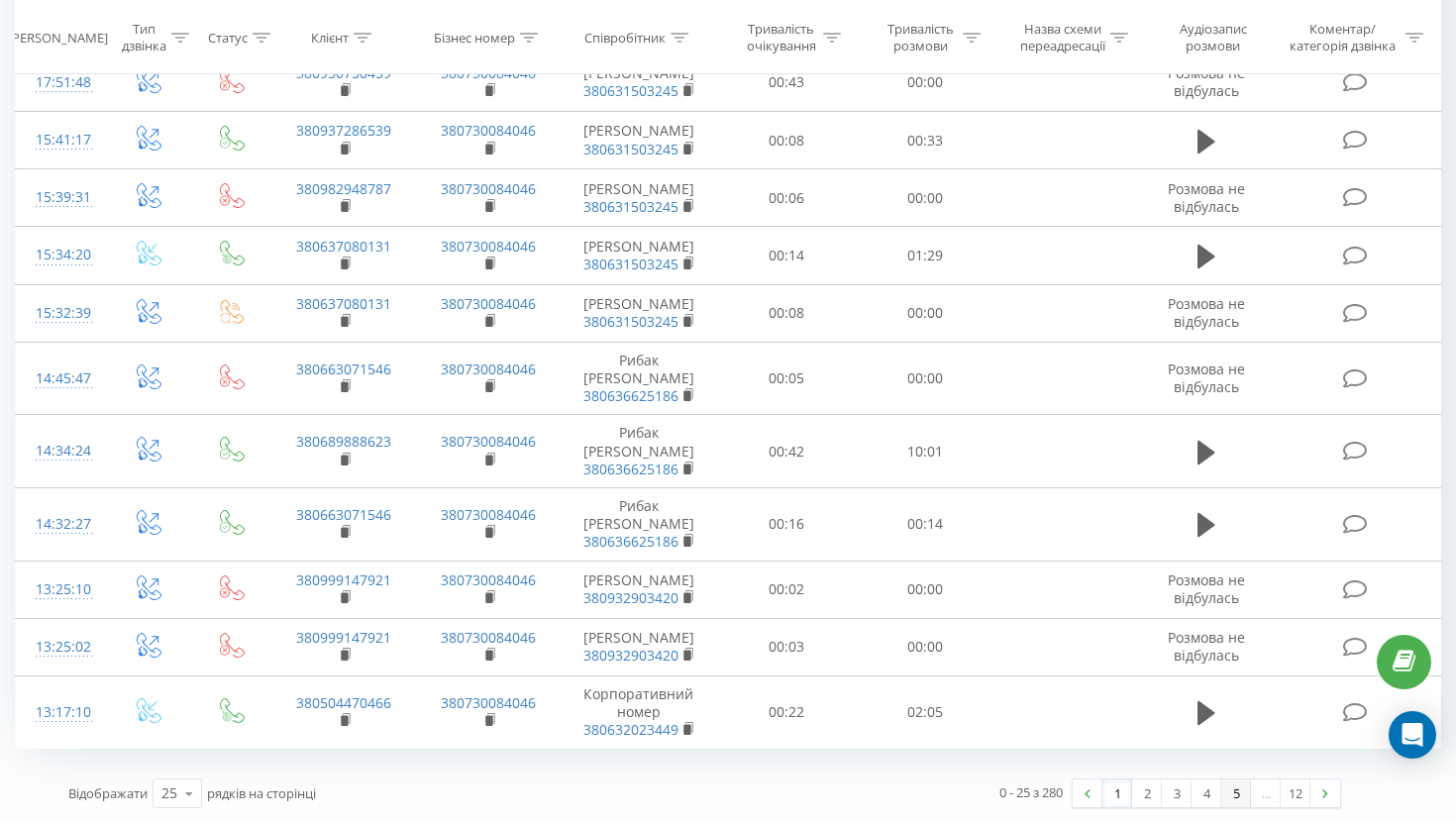 click on "5" at bounding box center (1236, 793) 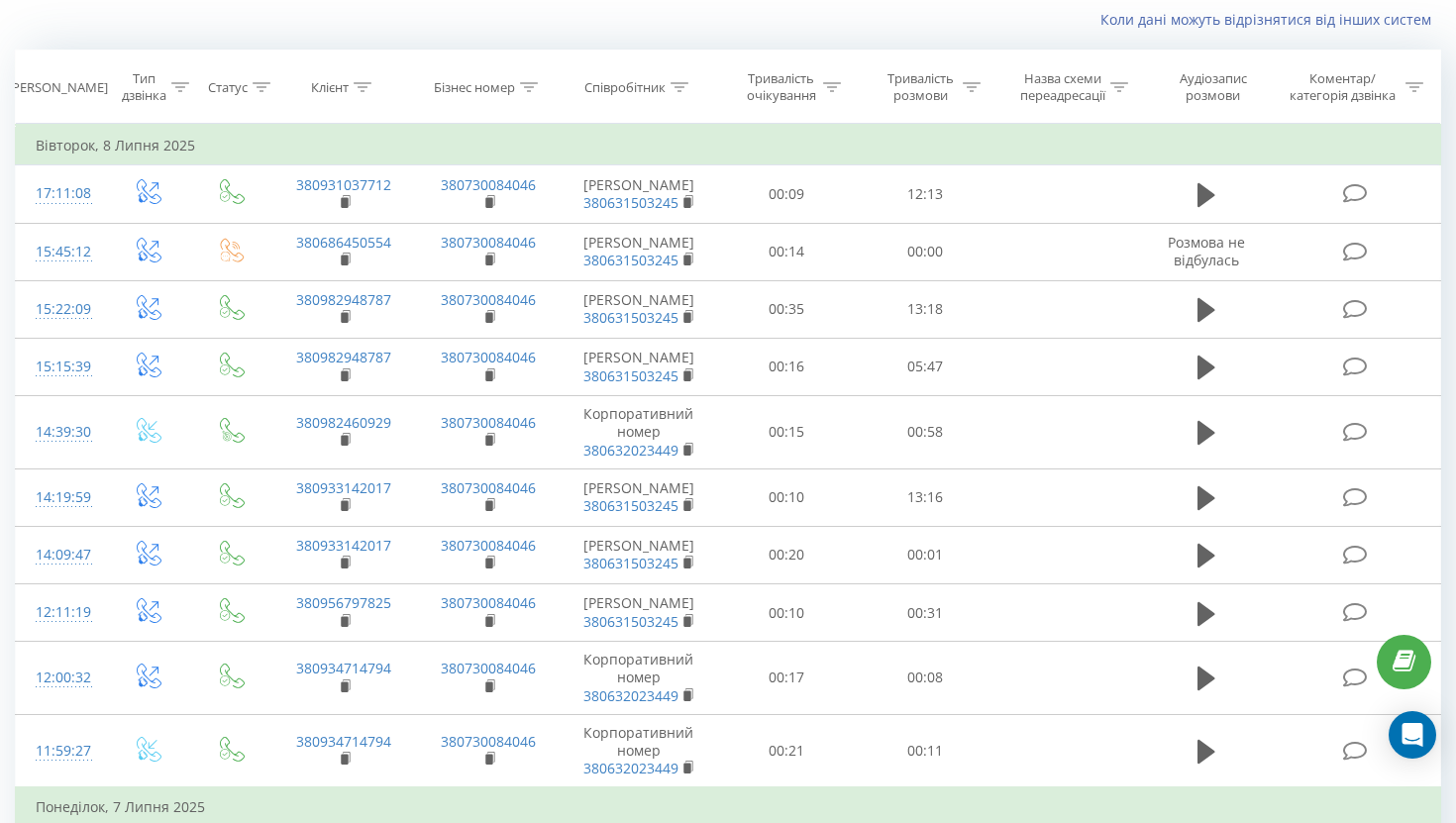scroll, scrollTop: 1135, scrollLeft: 0, axis: vertical 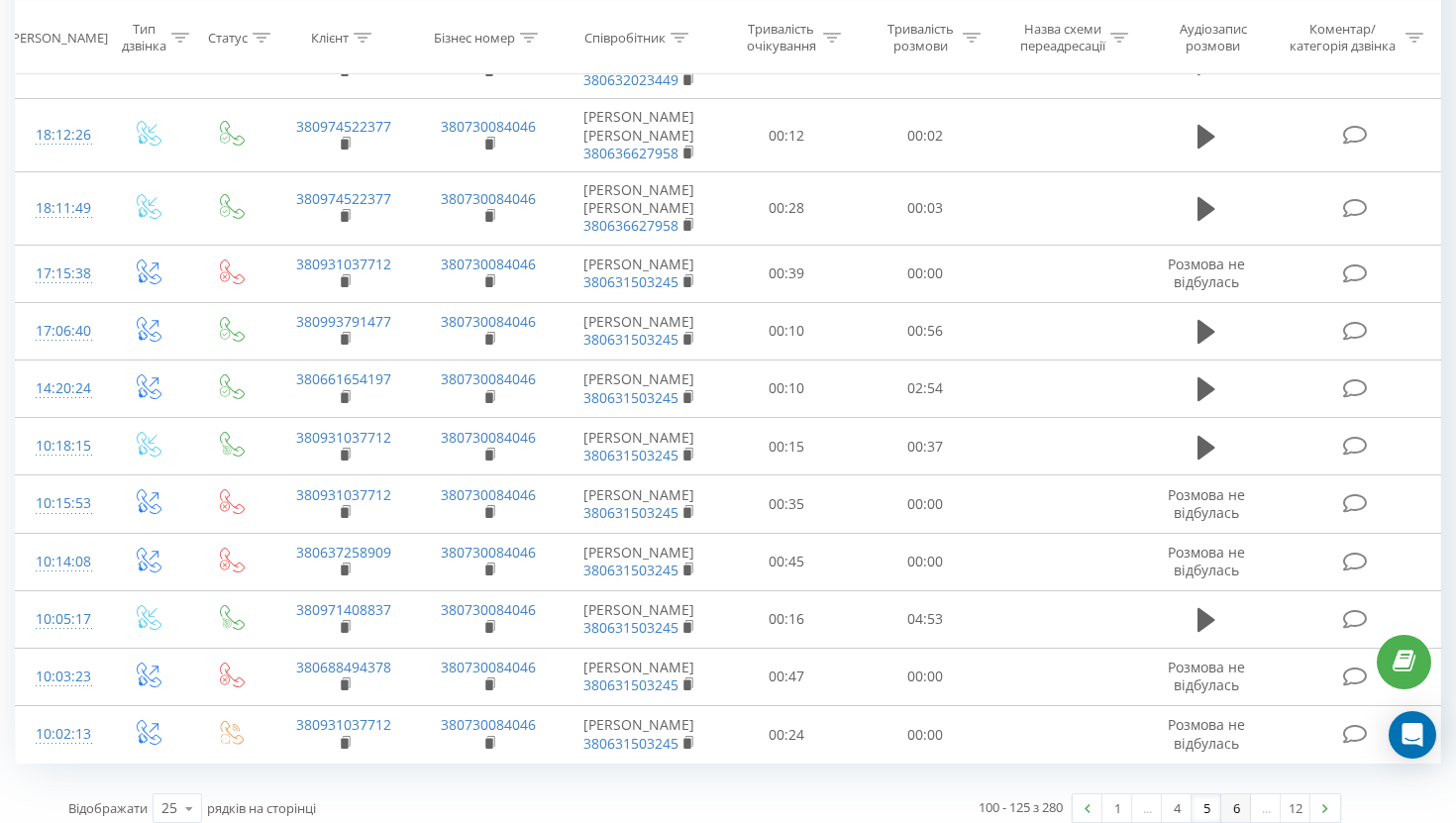 click on "6" at bounding box center (1236, 808) 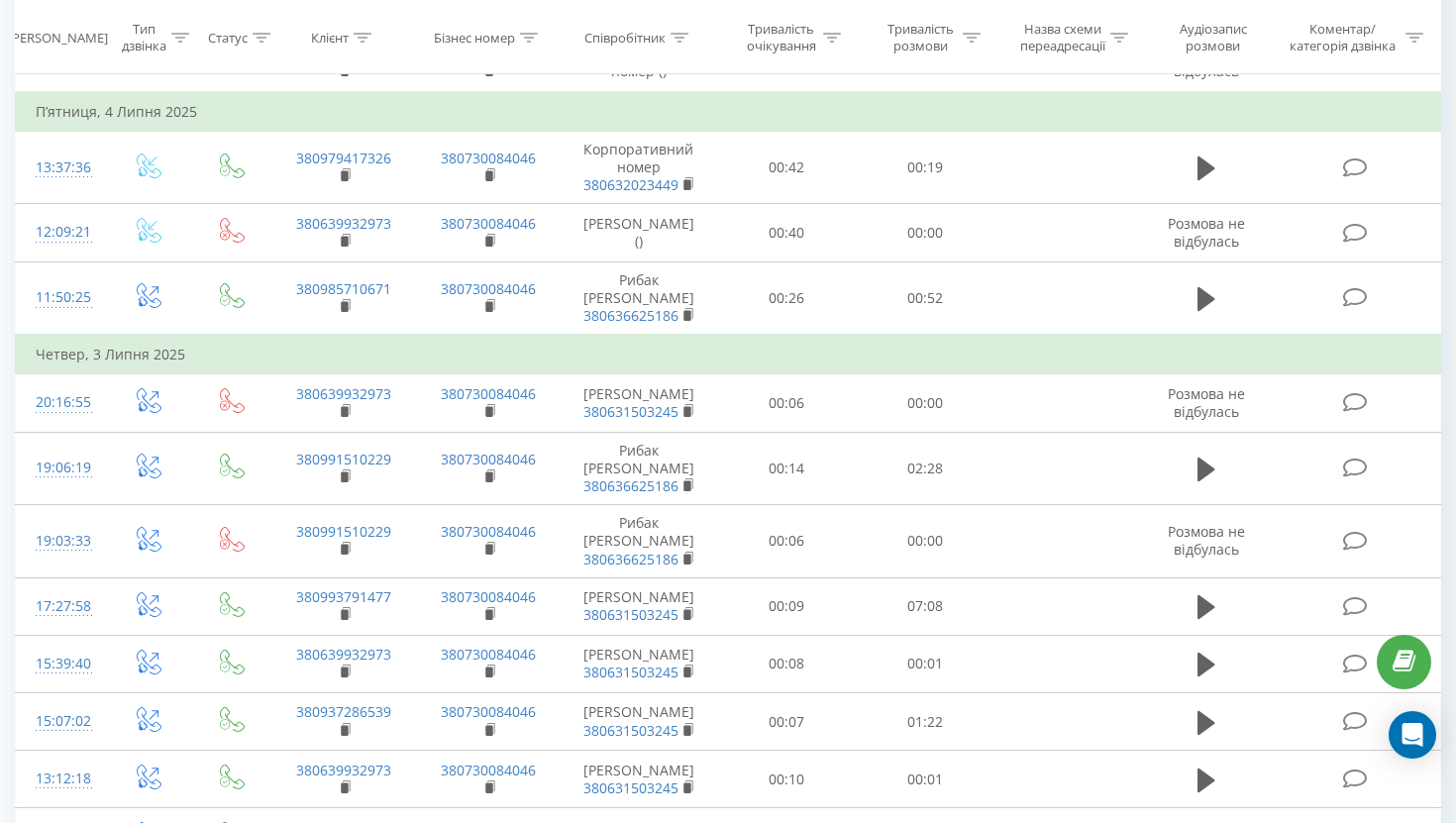 scroll, scrollTop: 1300, scrollLeft: 0, axis: vertical 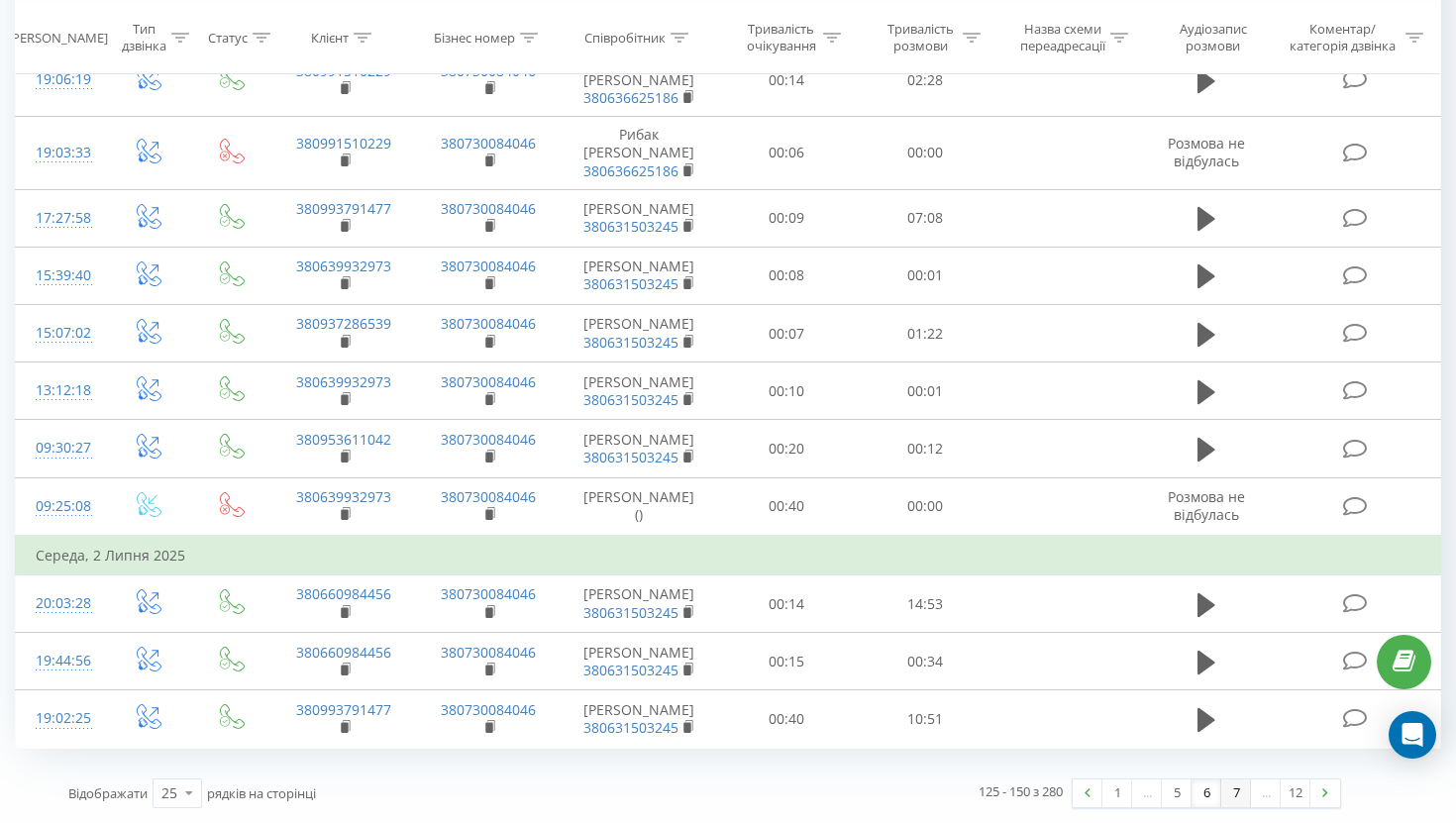click on "7" at bounding box center [1236, 793] 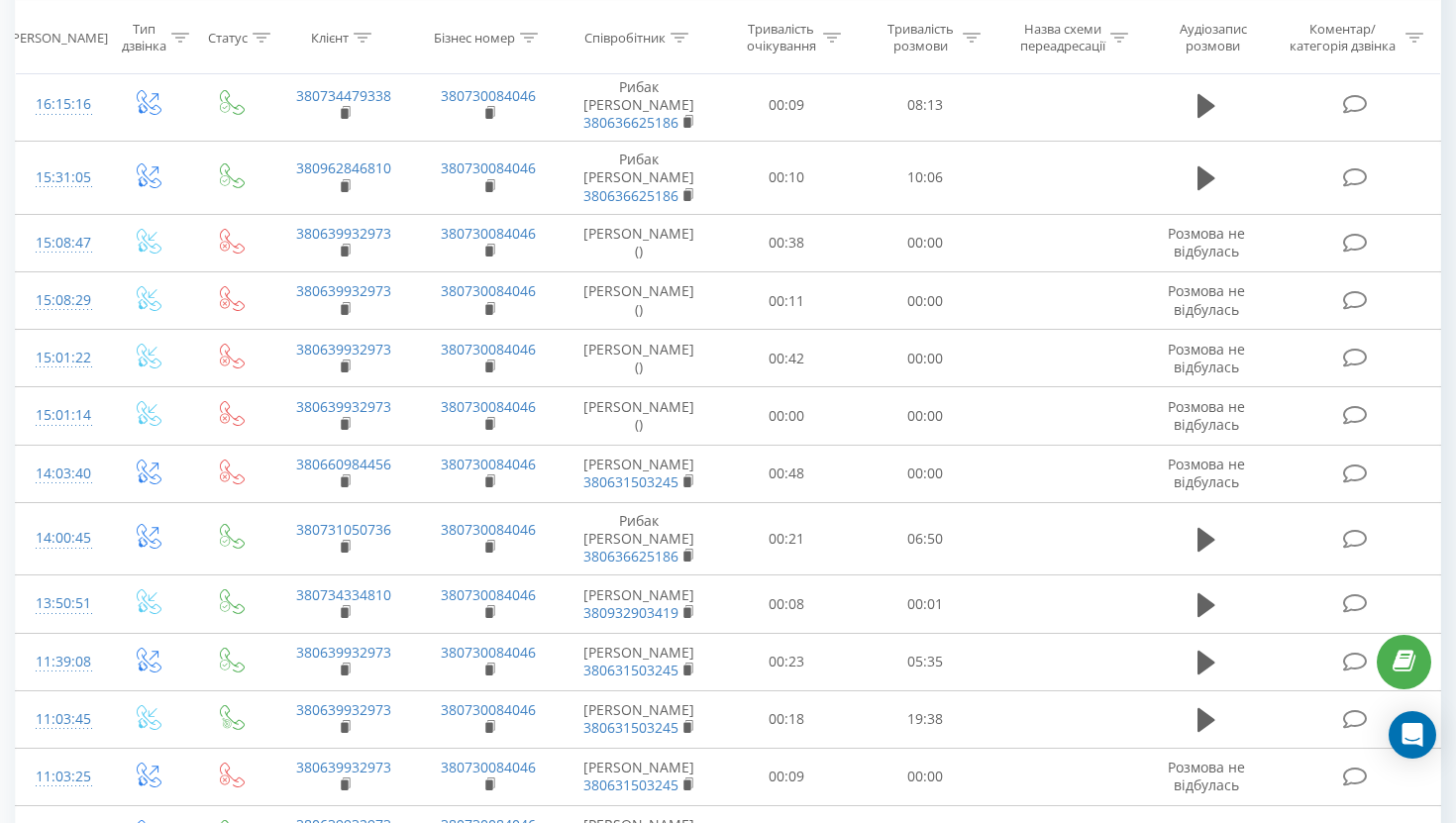scroll, scrollTop: 0, scrollLeft: 0, axis: both 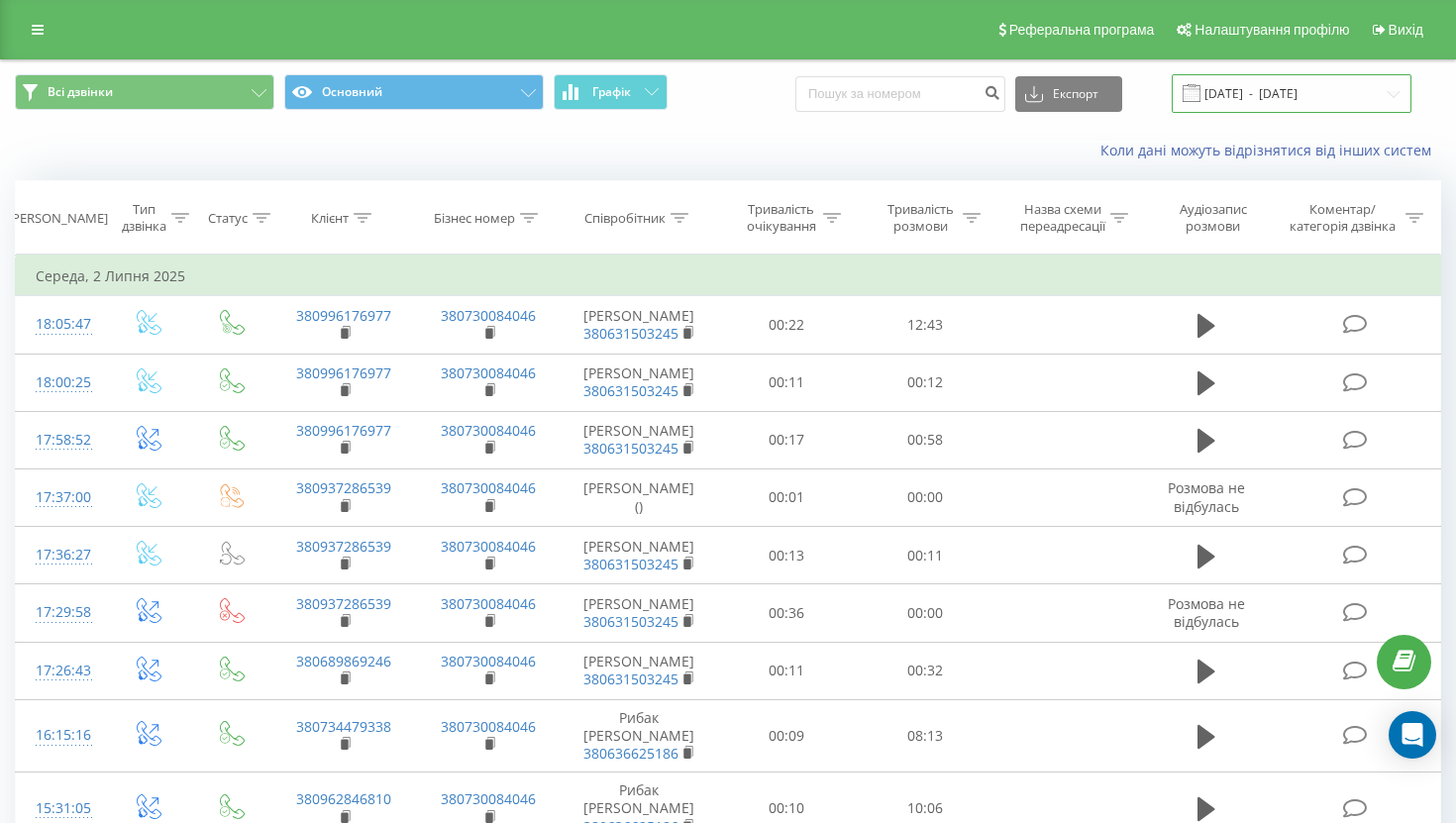 click on "[DATE]  -  [DATE]" at bounding box center (1292, 93) 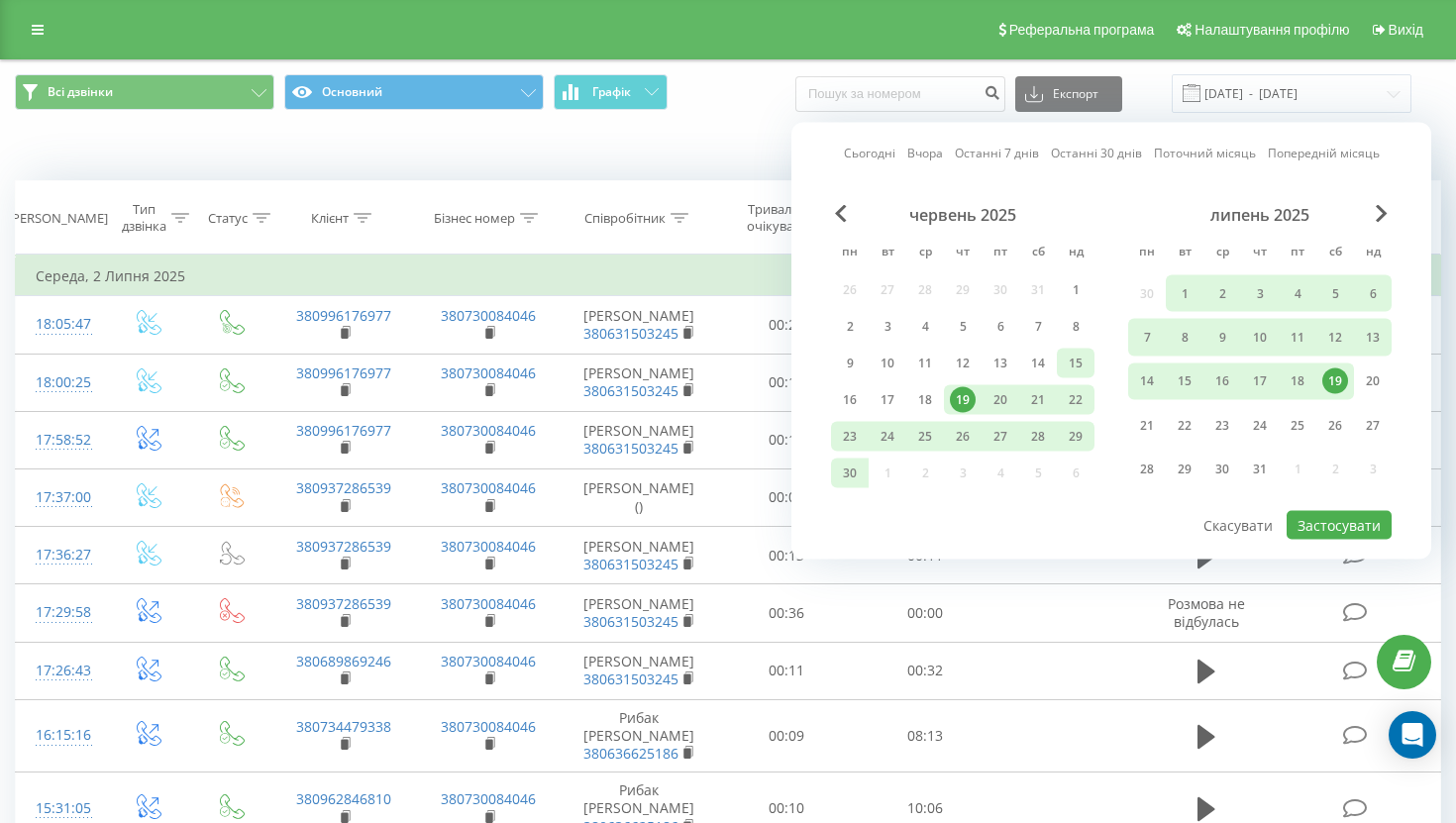 click on "15" at bounding box center [1076, 363] 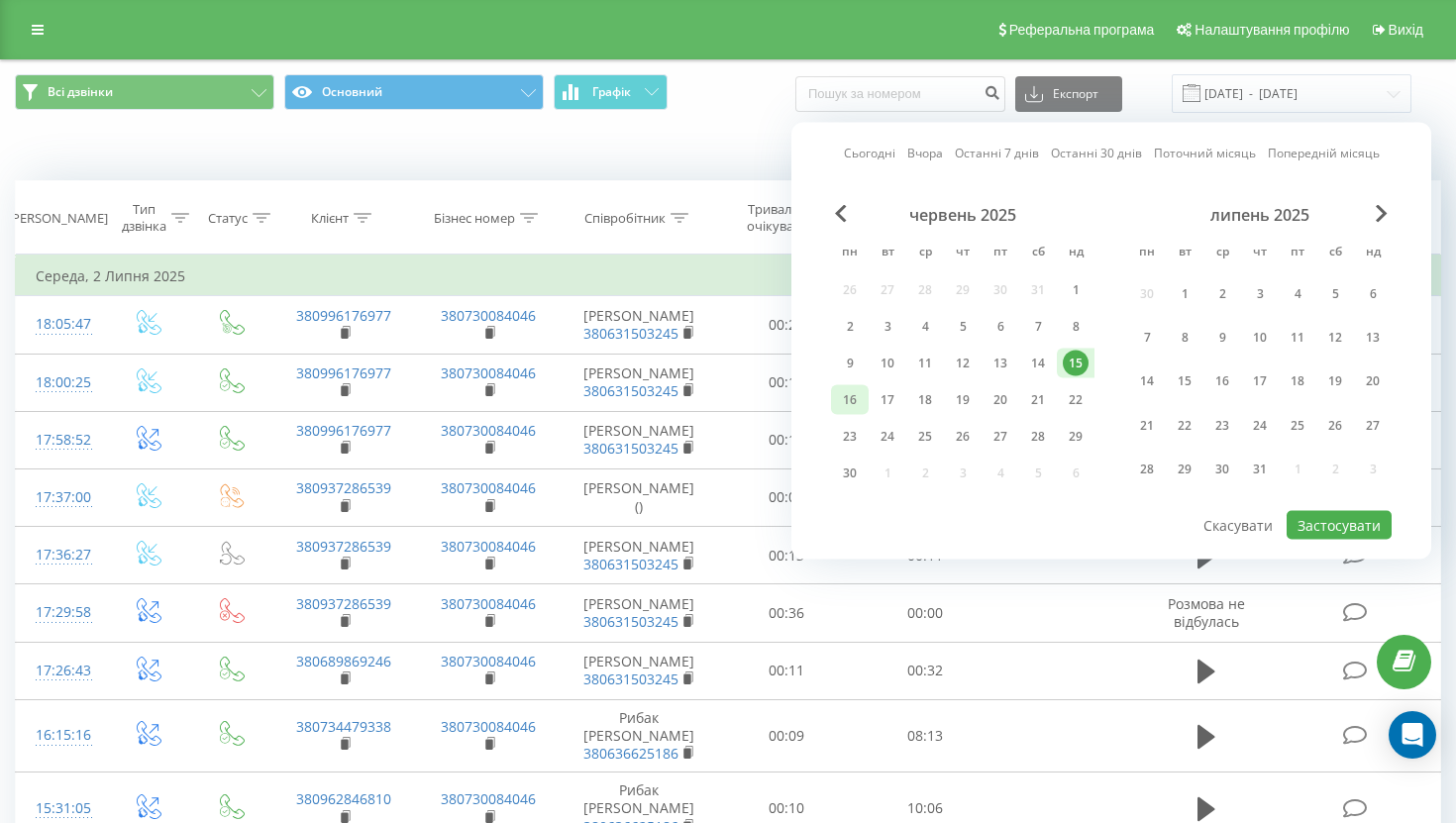 click on "16" at bounding box center (850, 400) 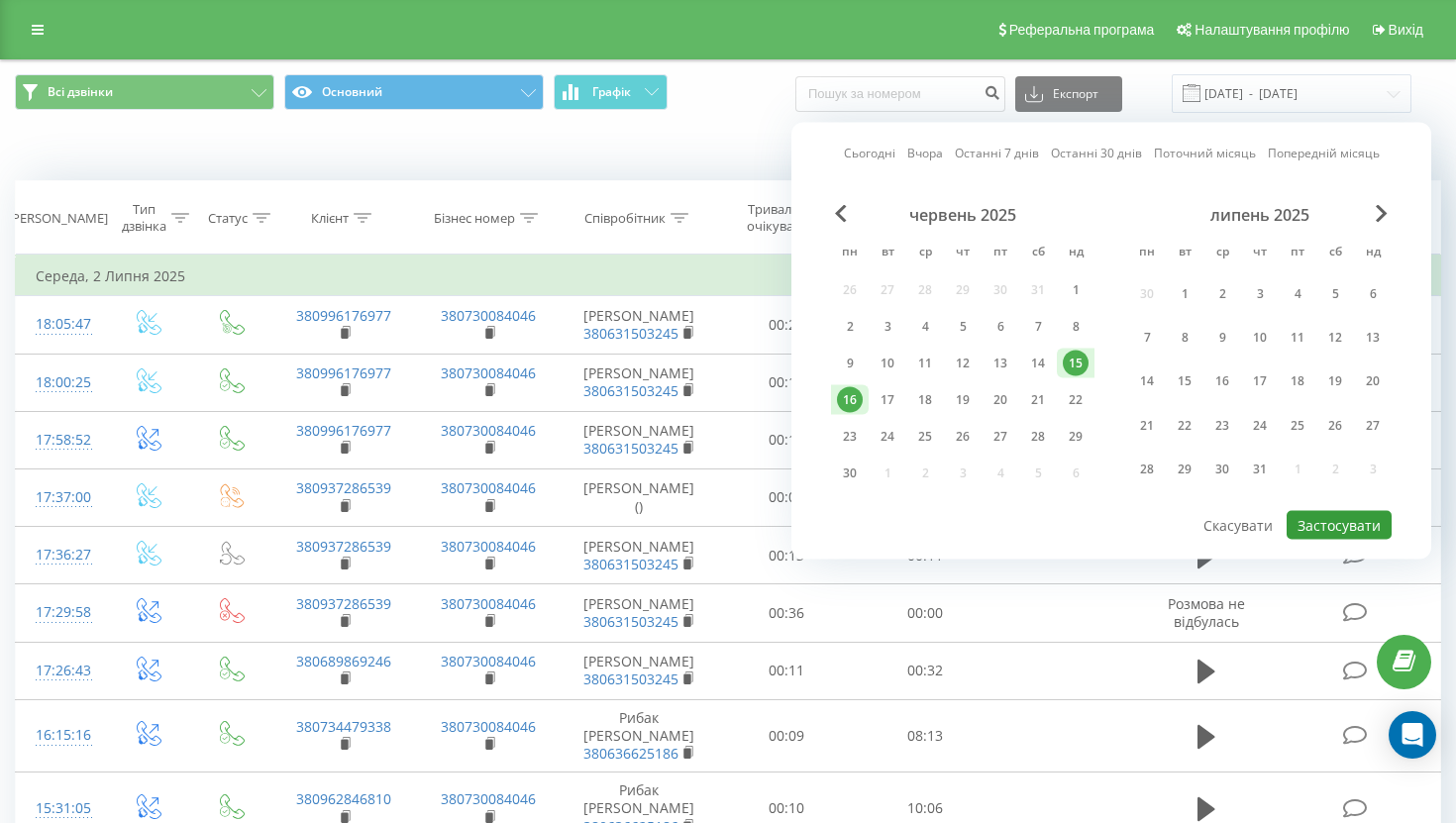 click on "Застосувати" at bounding box center (1339, 525) 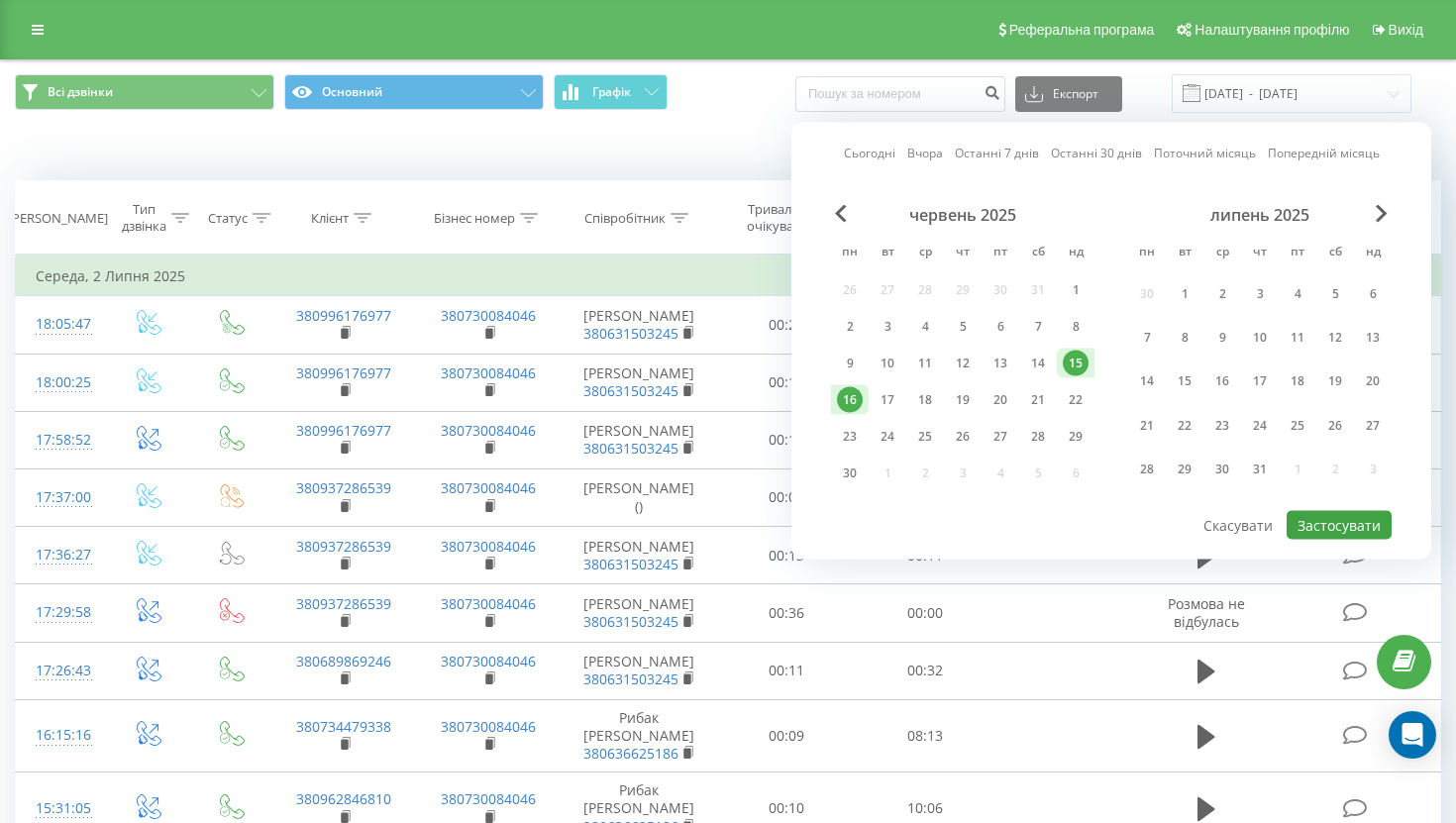 type on "[DATE]  -  [DATE]" 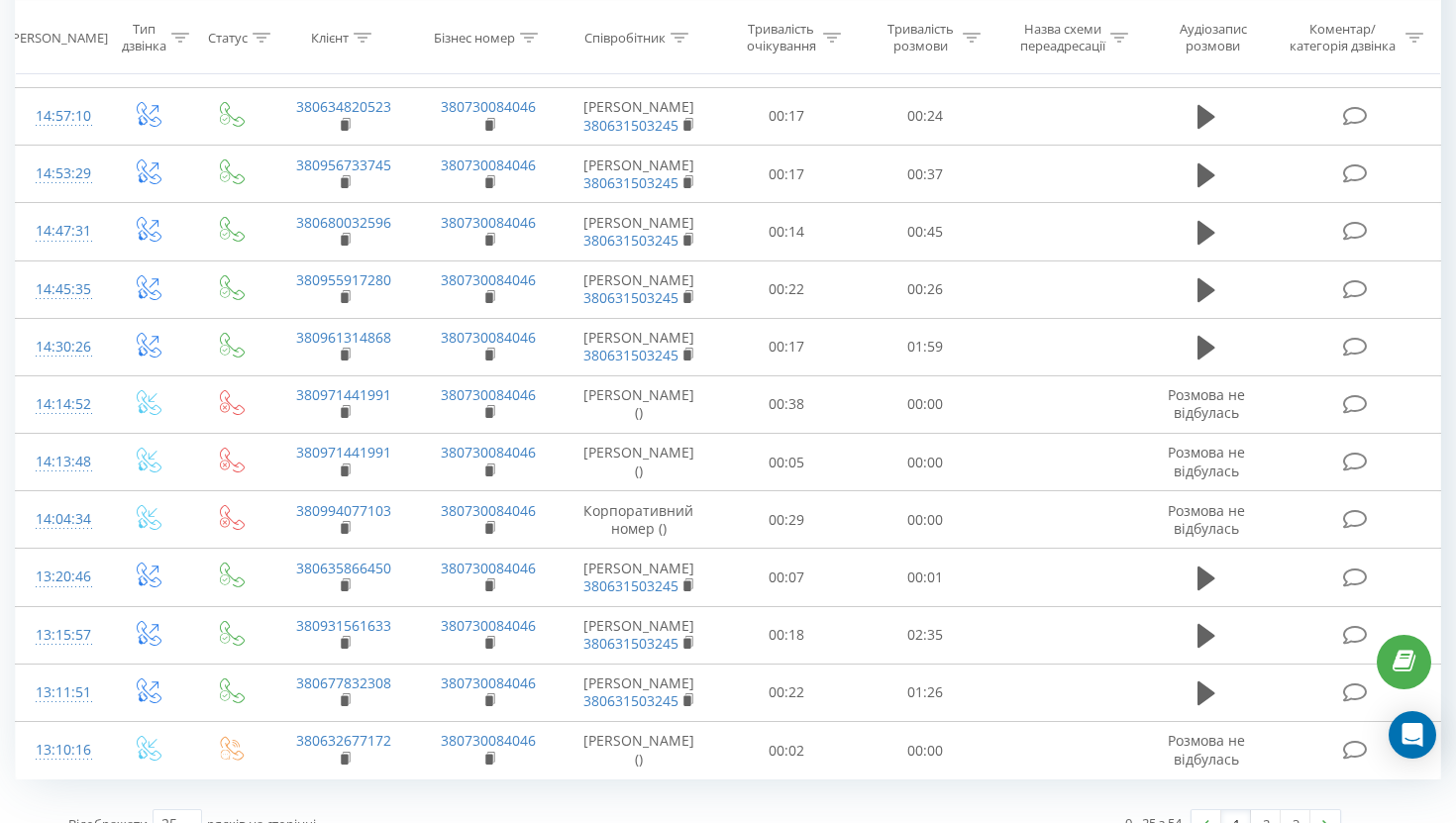 scroll, scrollTop: 1019, scrollLeft: 0, axis: vertical 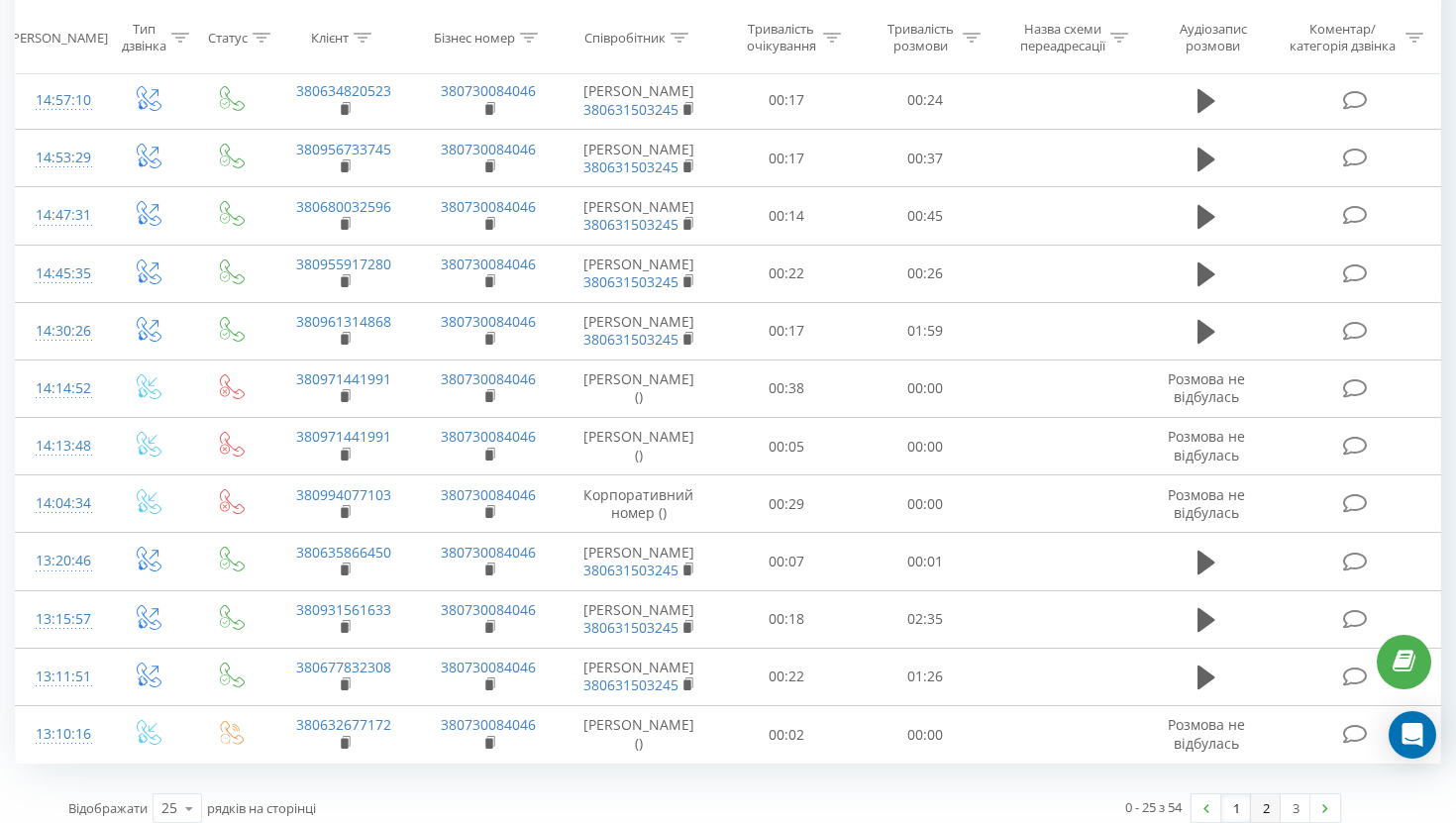 click on "2" at bounding box center [1266, 808] 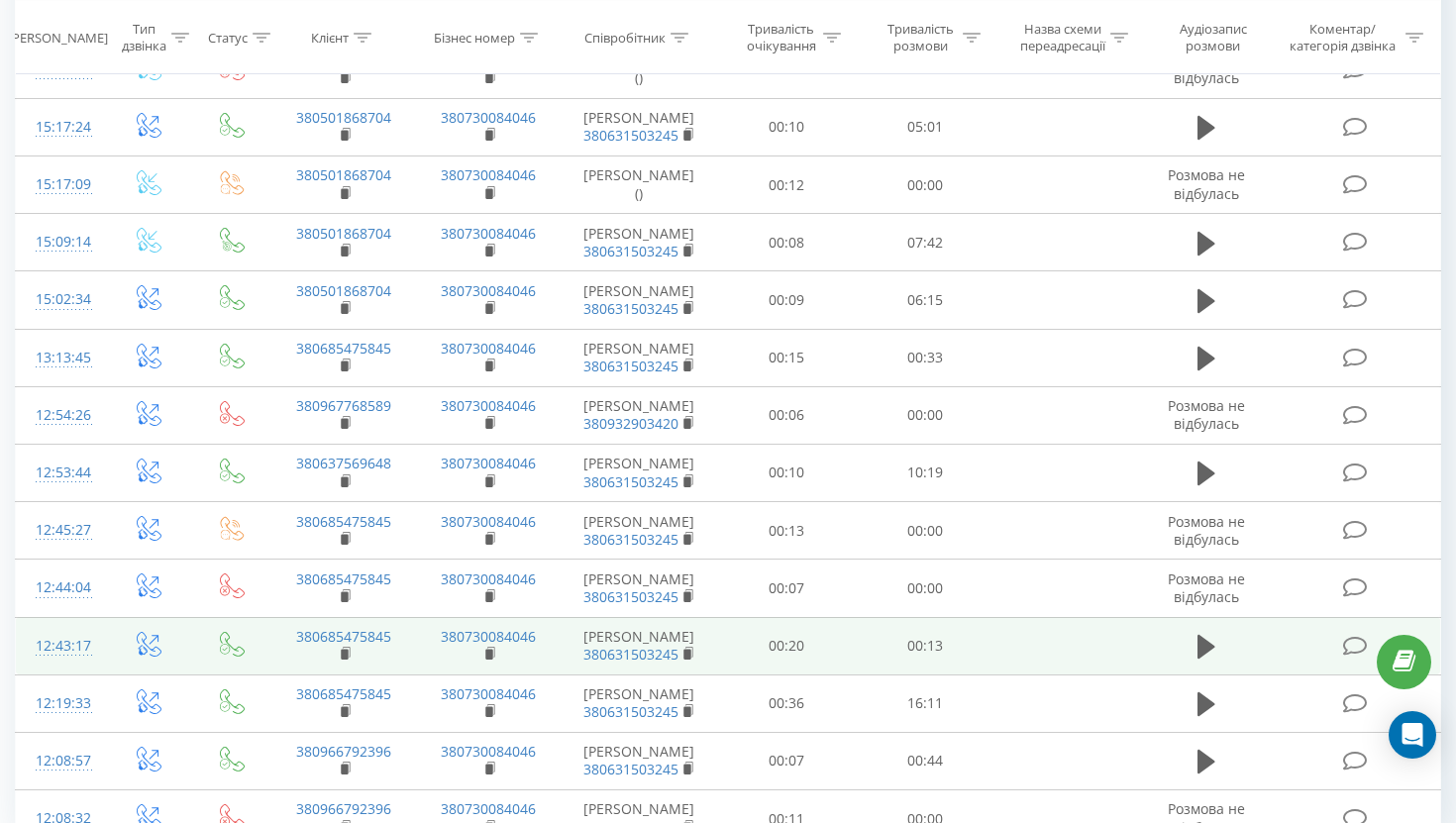 scroll, scrollTop: 930, scrollLeft: 0, axis: vertical 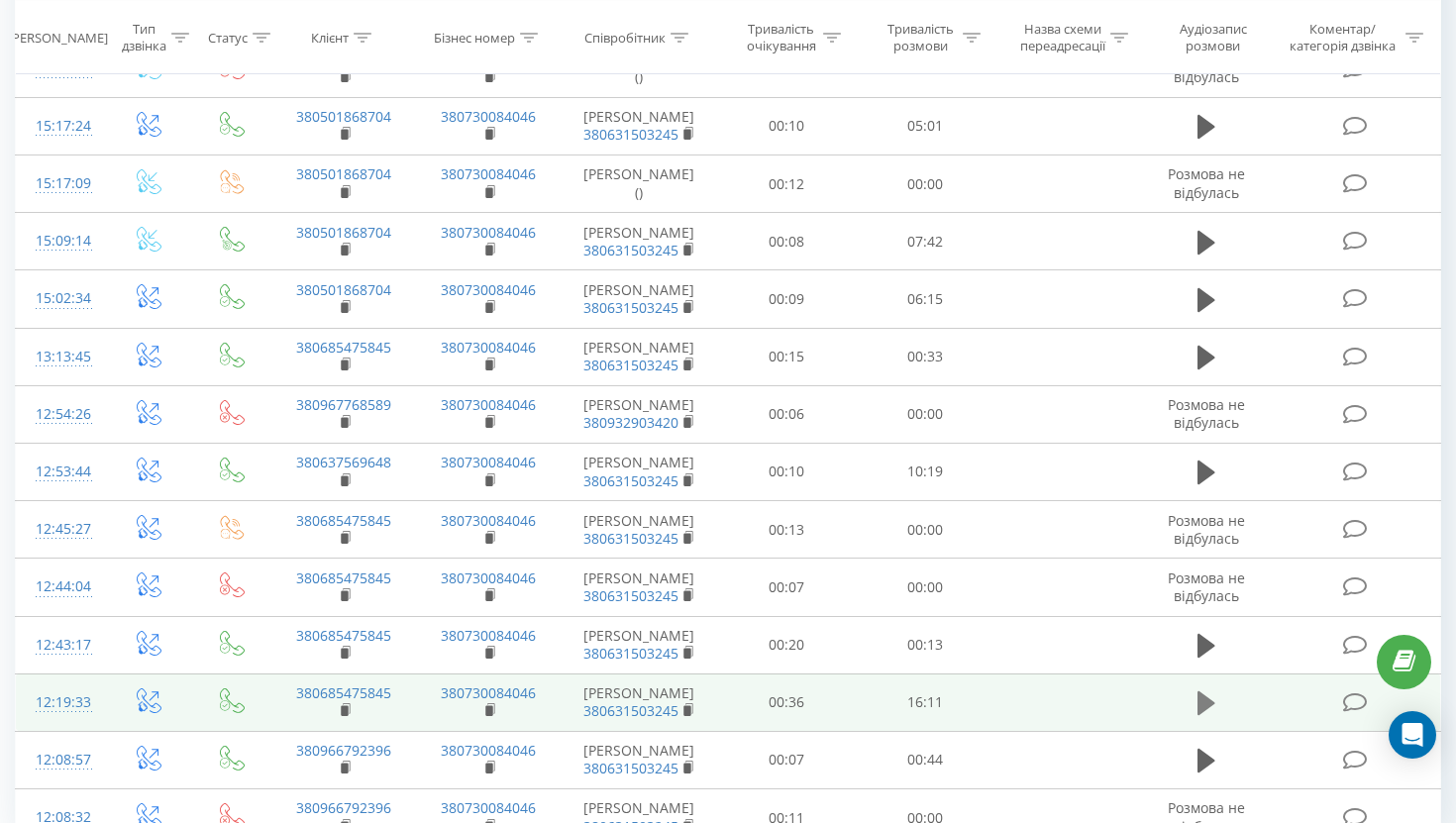 click 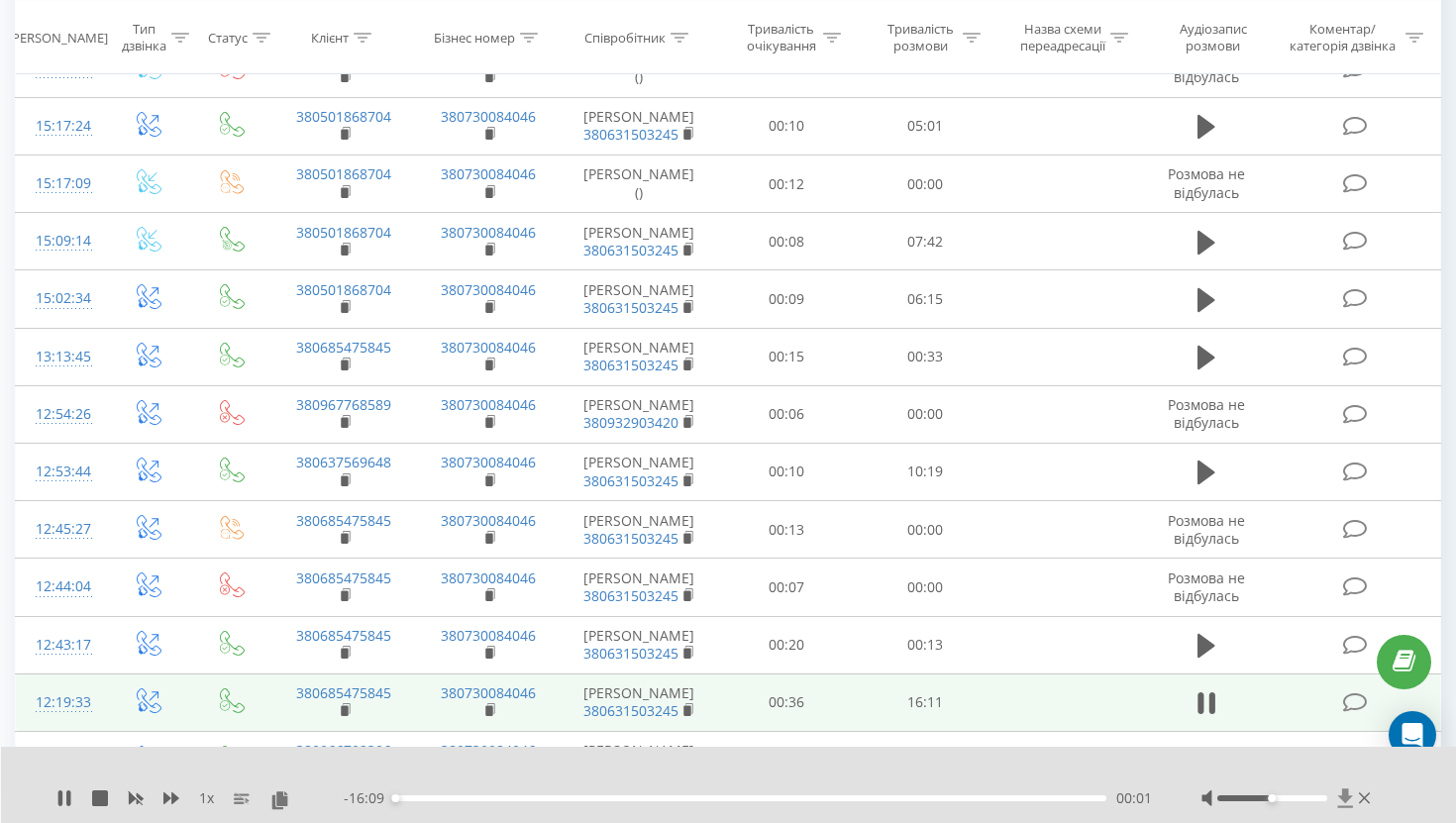 click 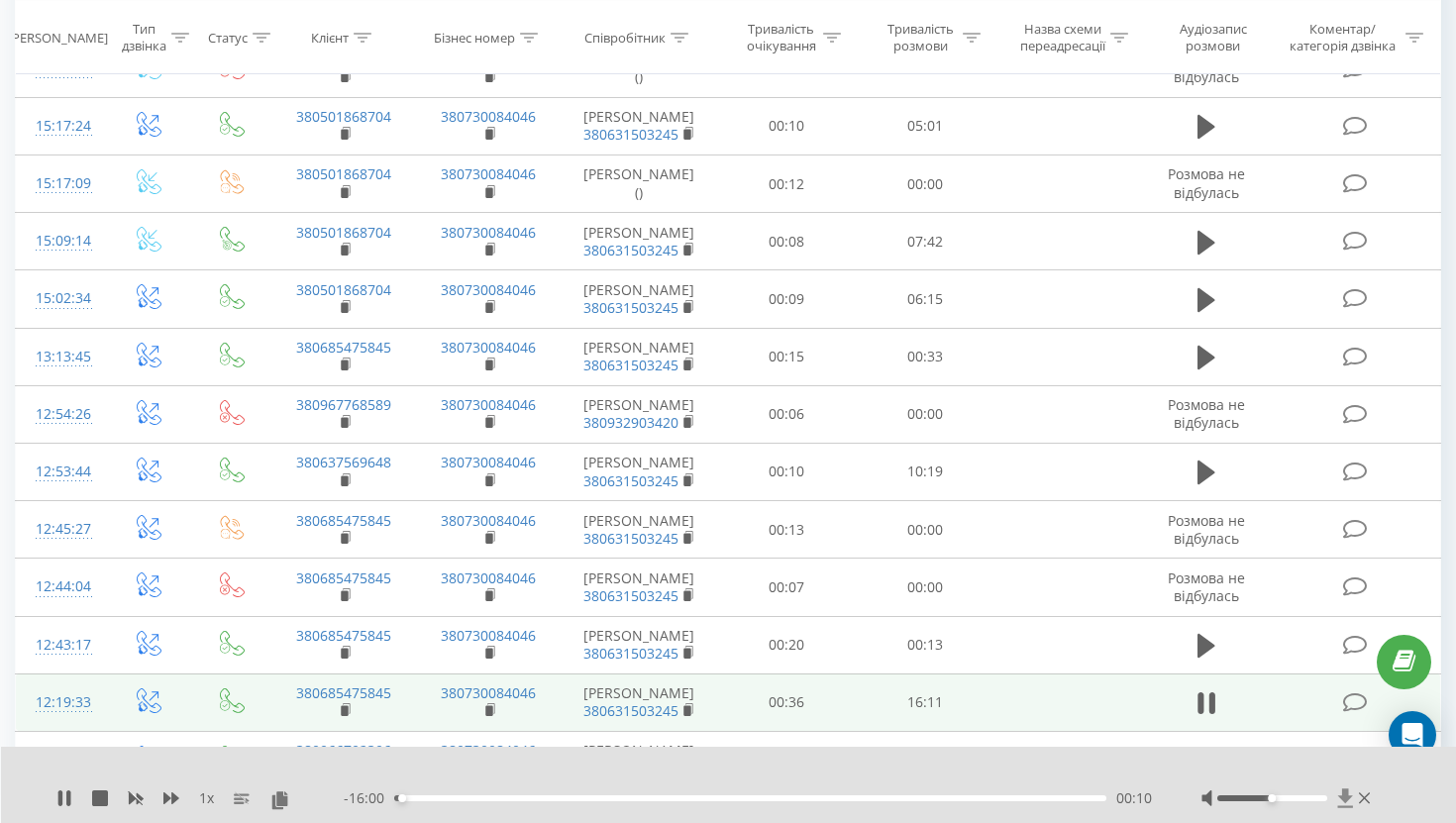 click 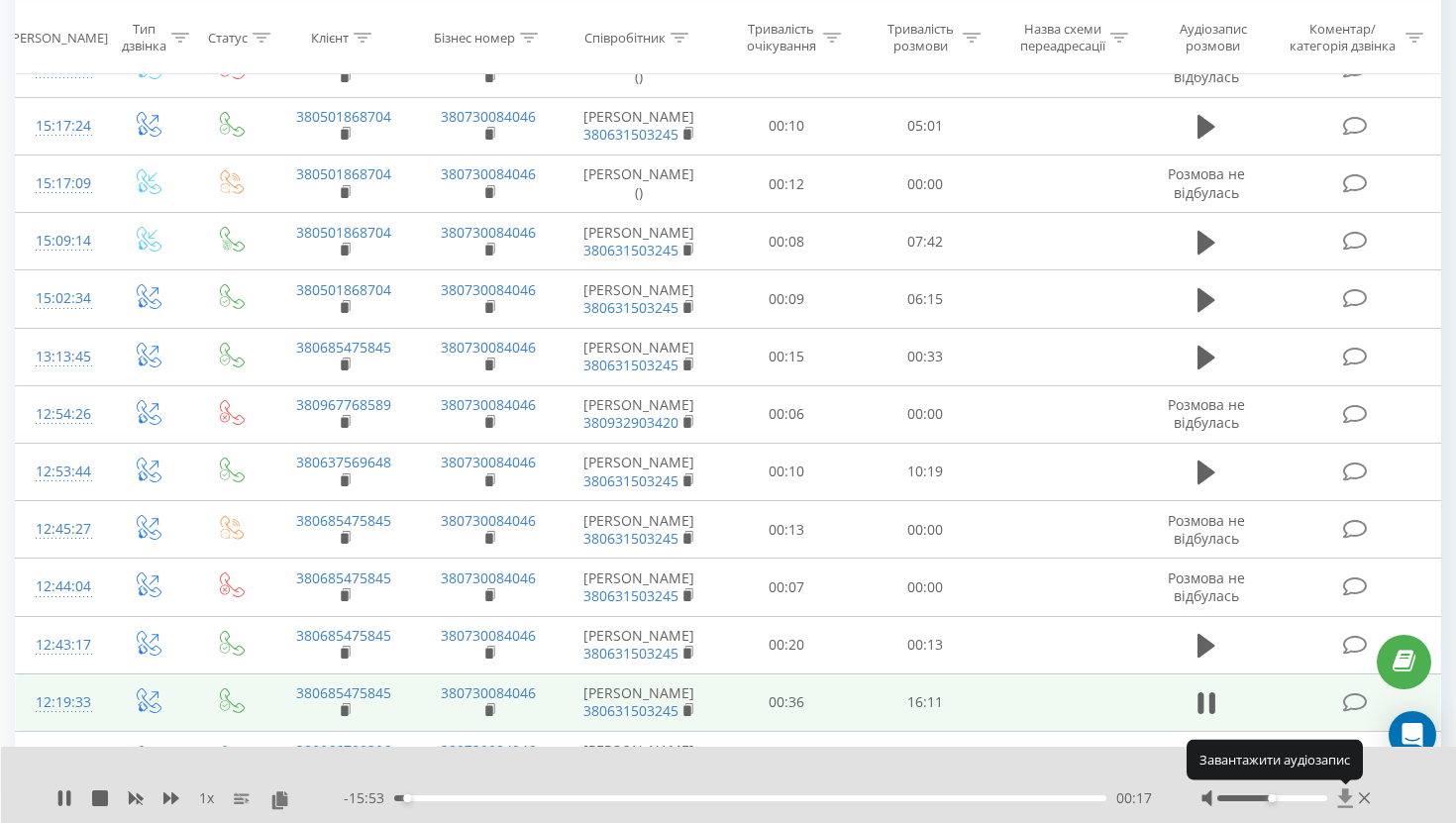 click 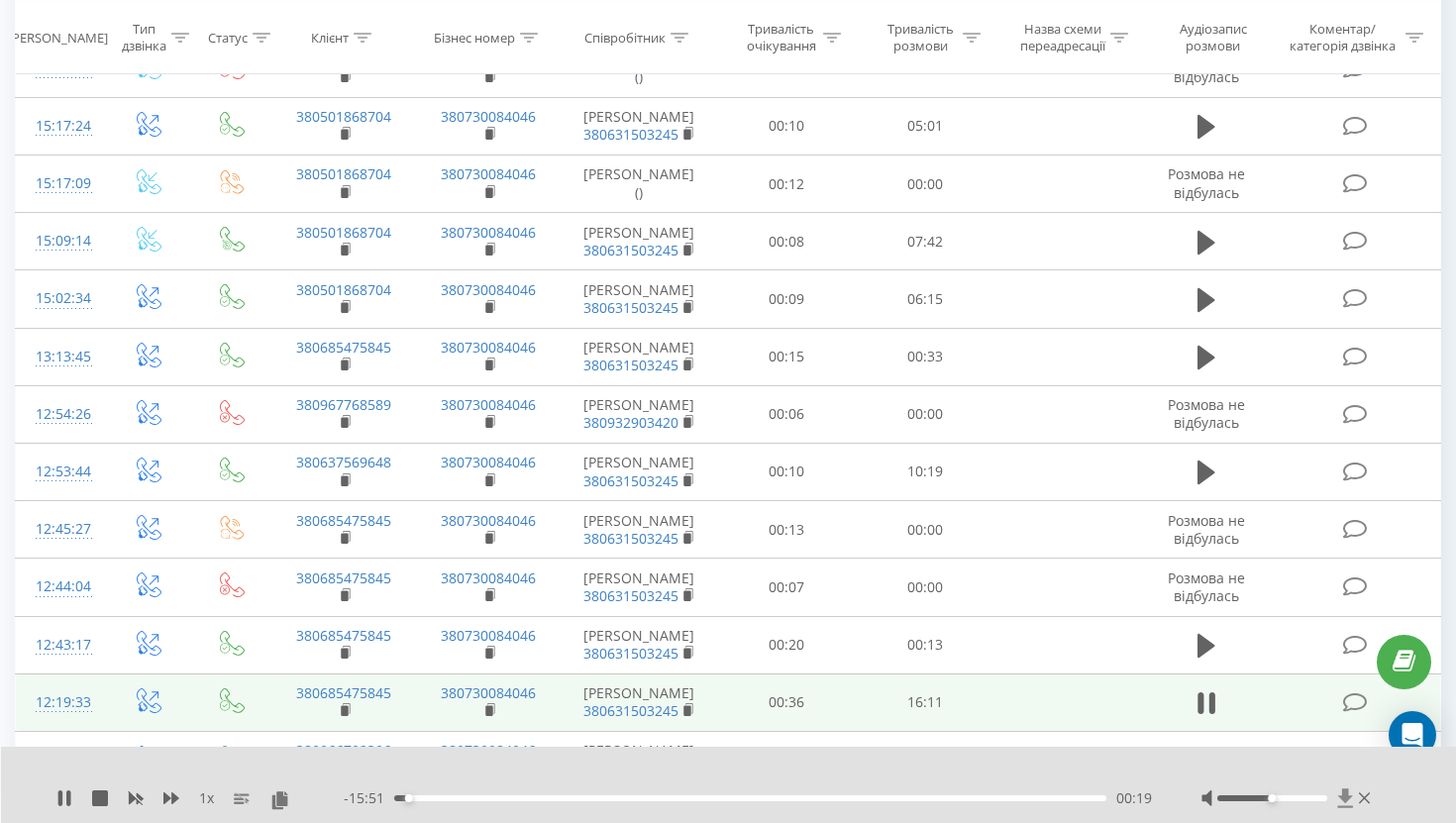 click 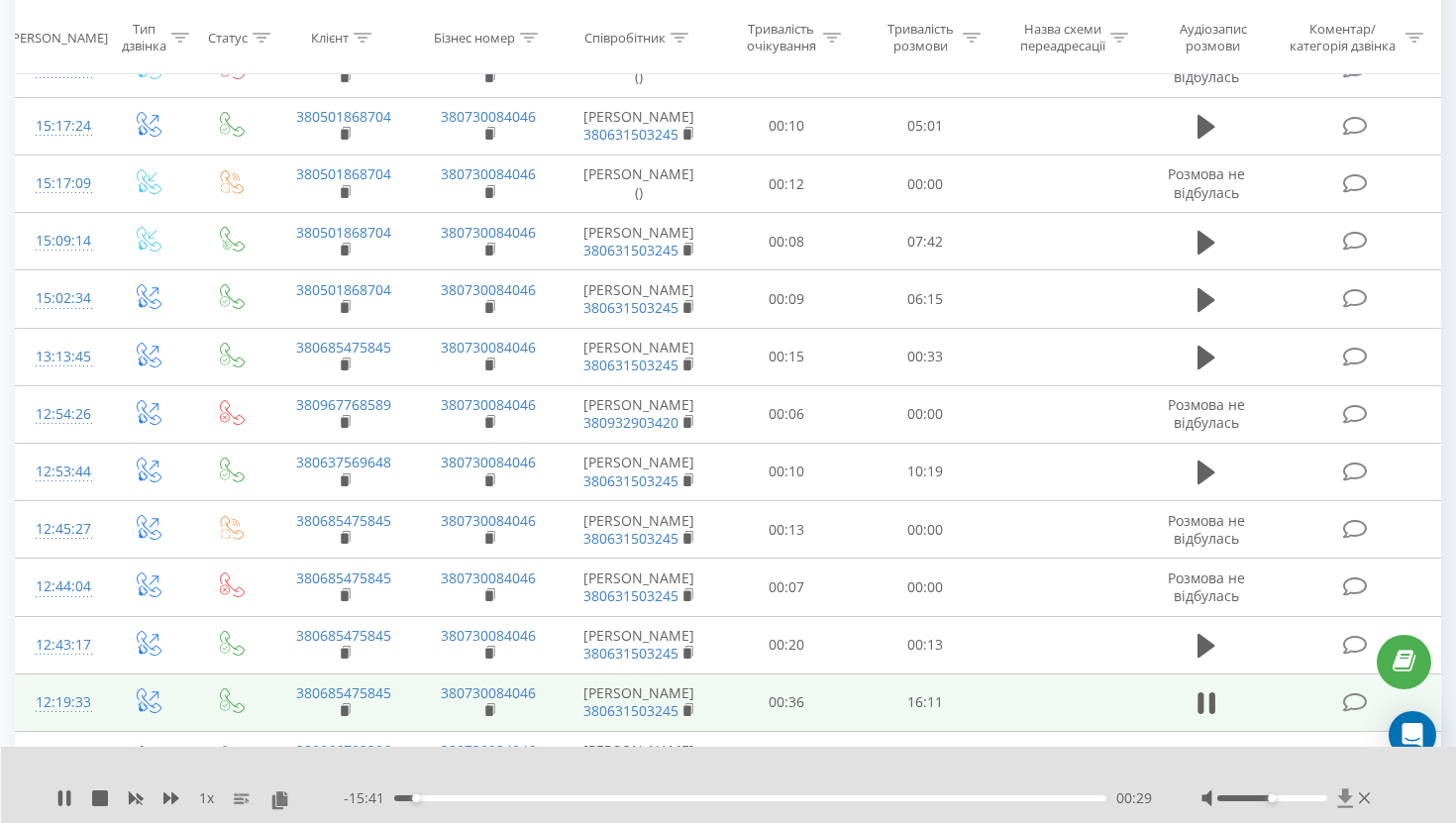 click 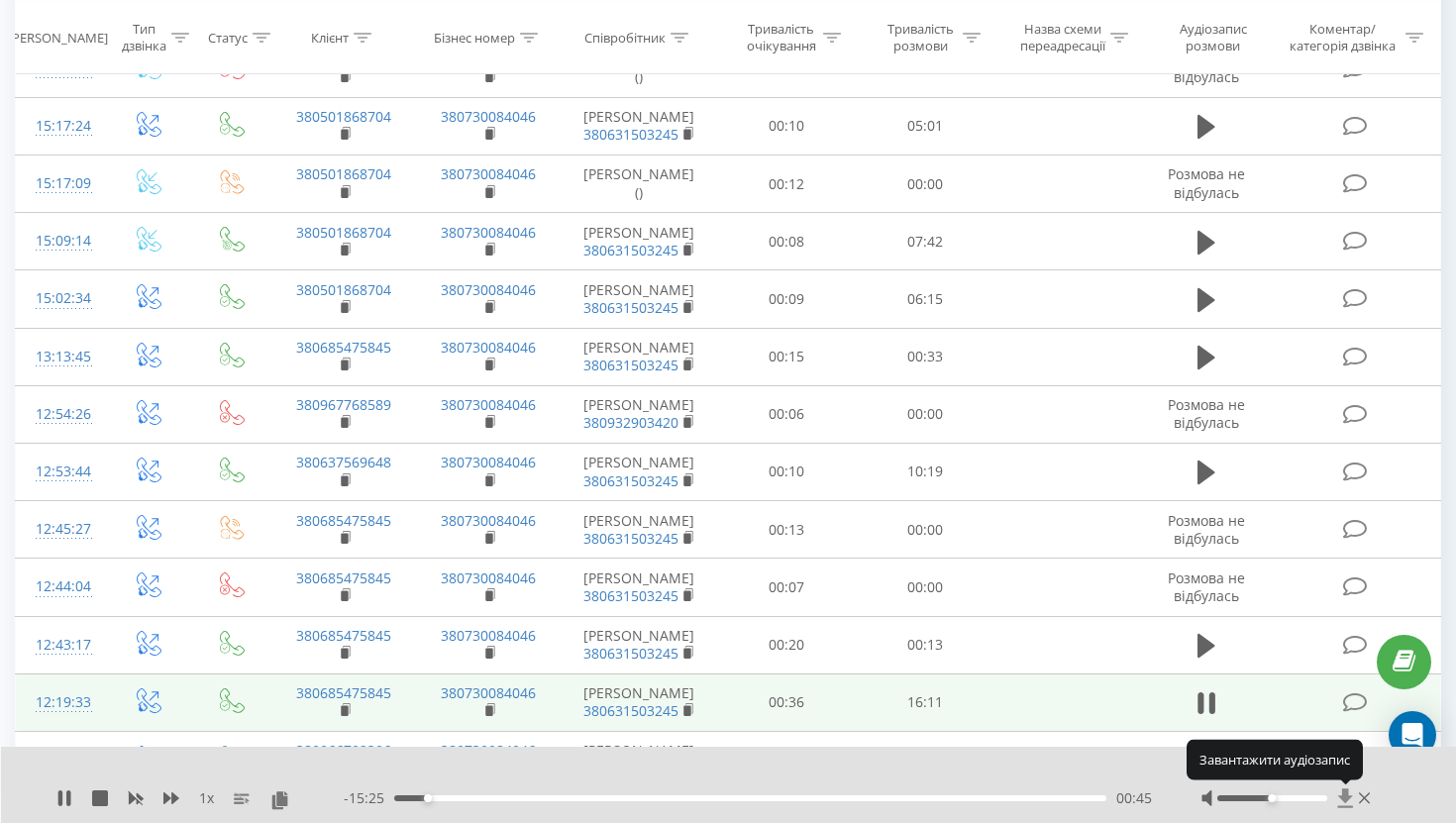 click 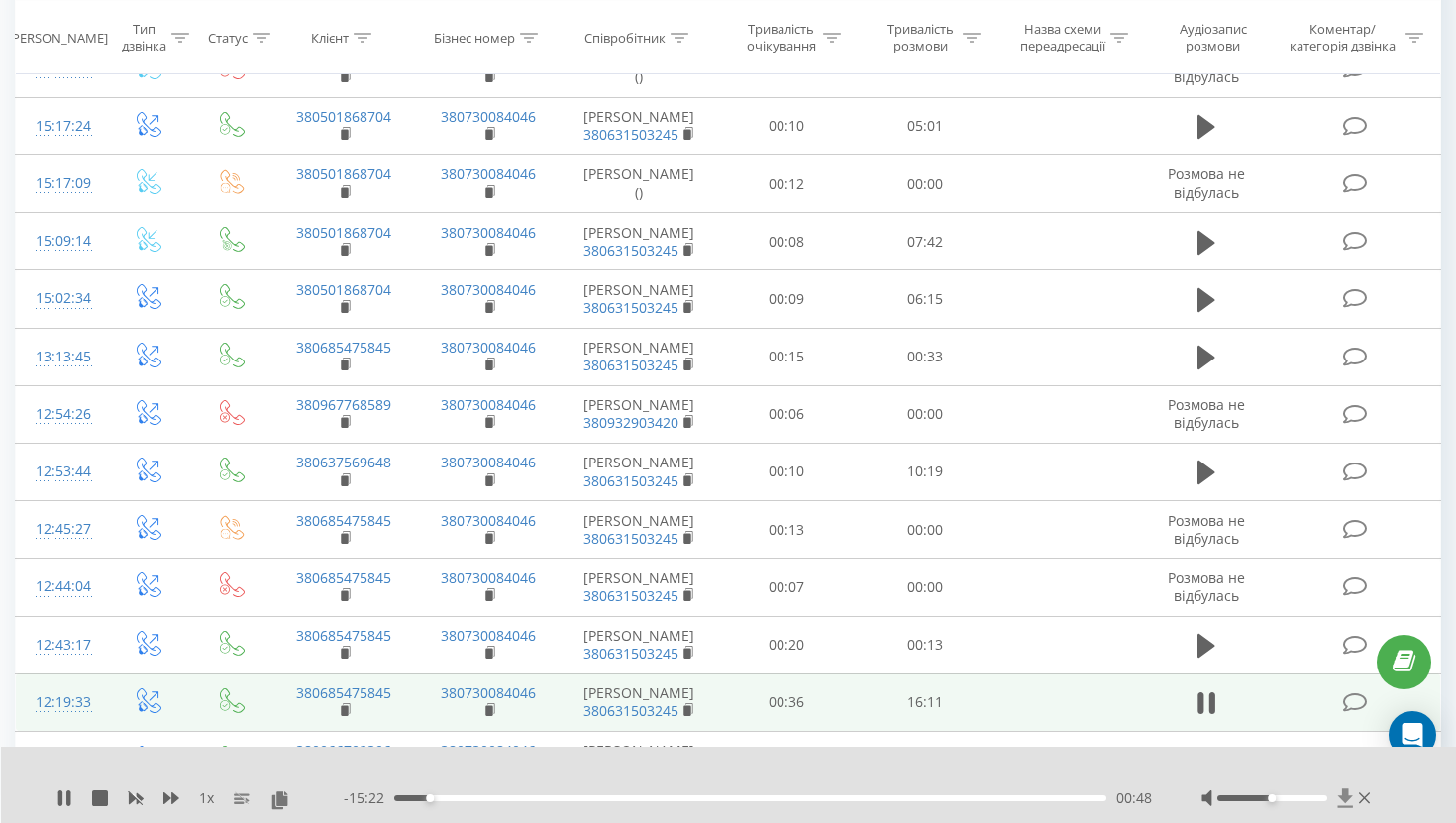 click 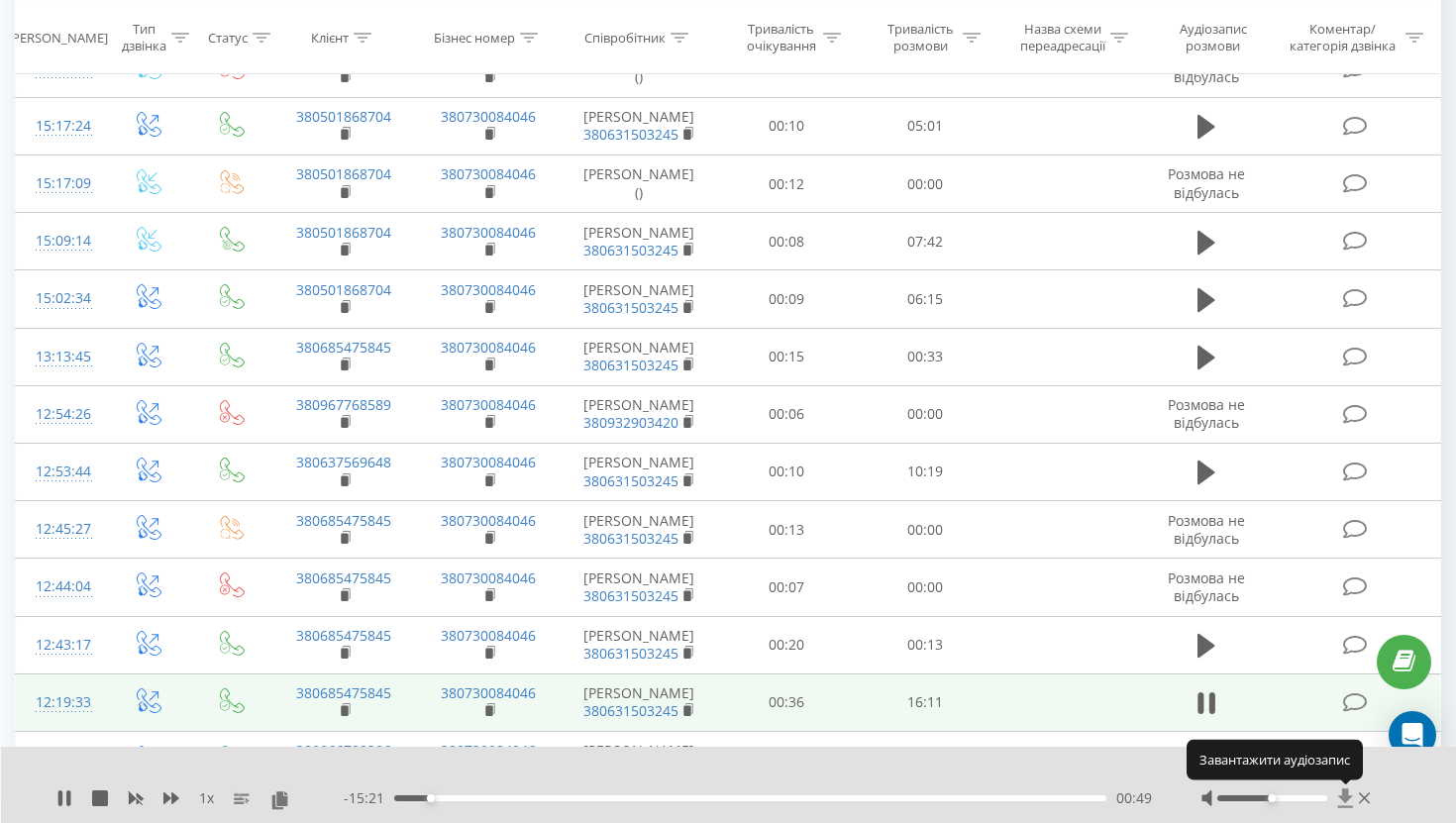 click 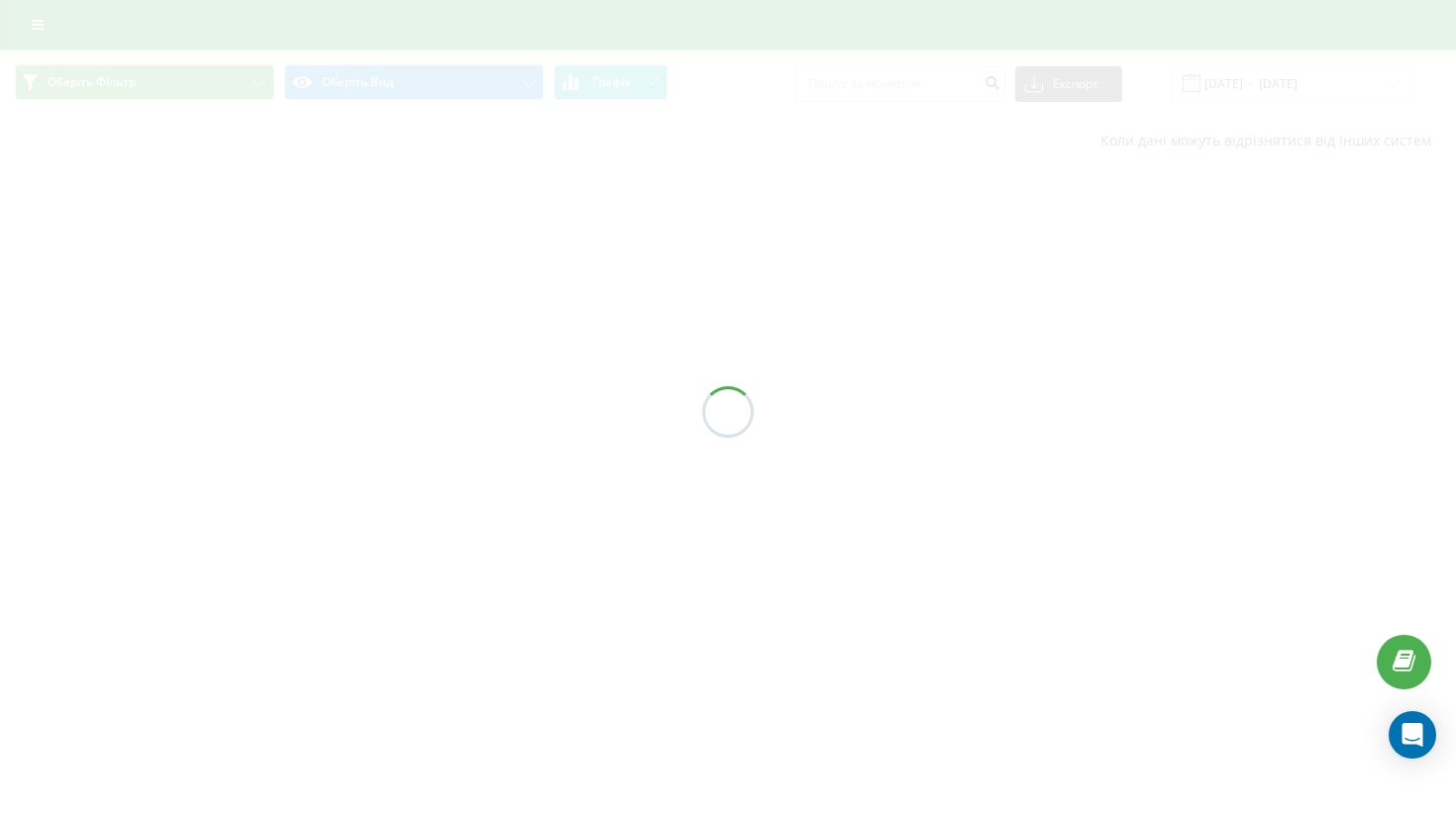 scroll, scrollTop: 0, scrollLeft: 0, axis: both 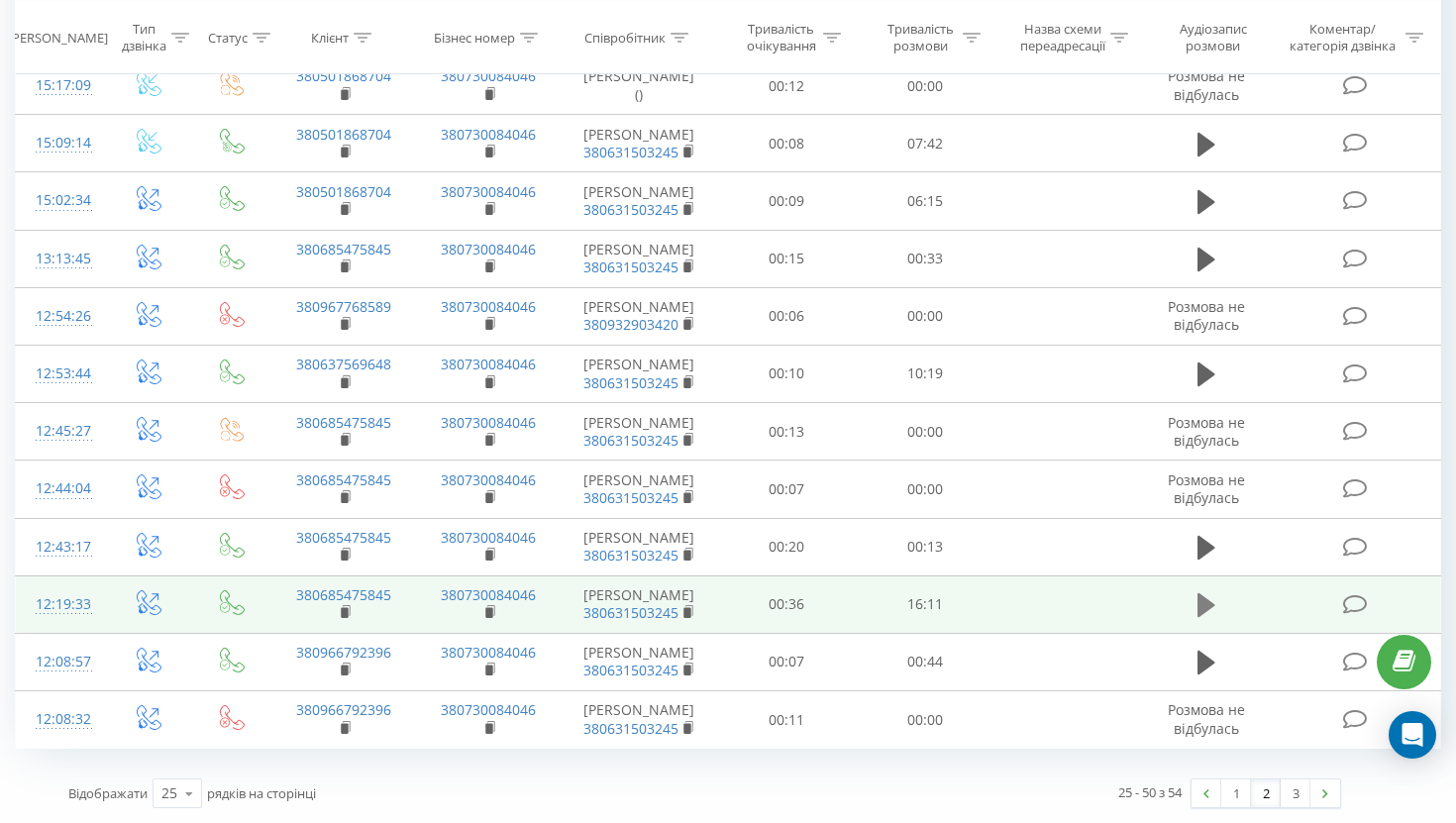 click 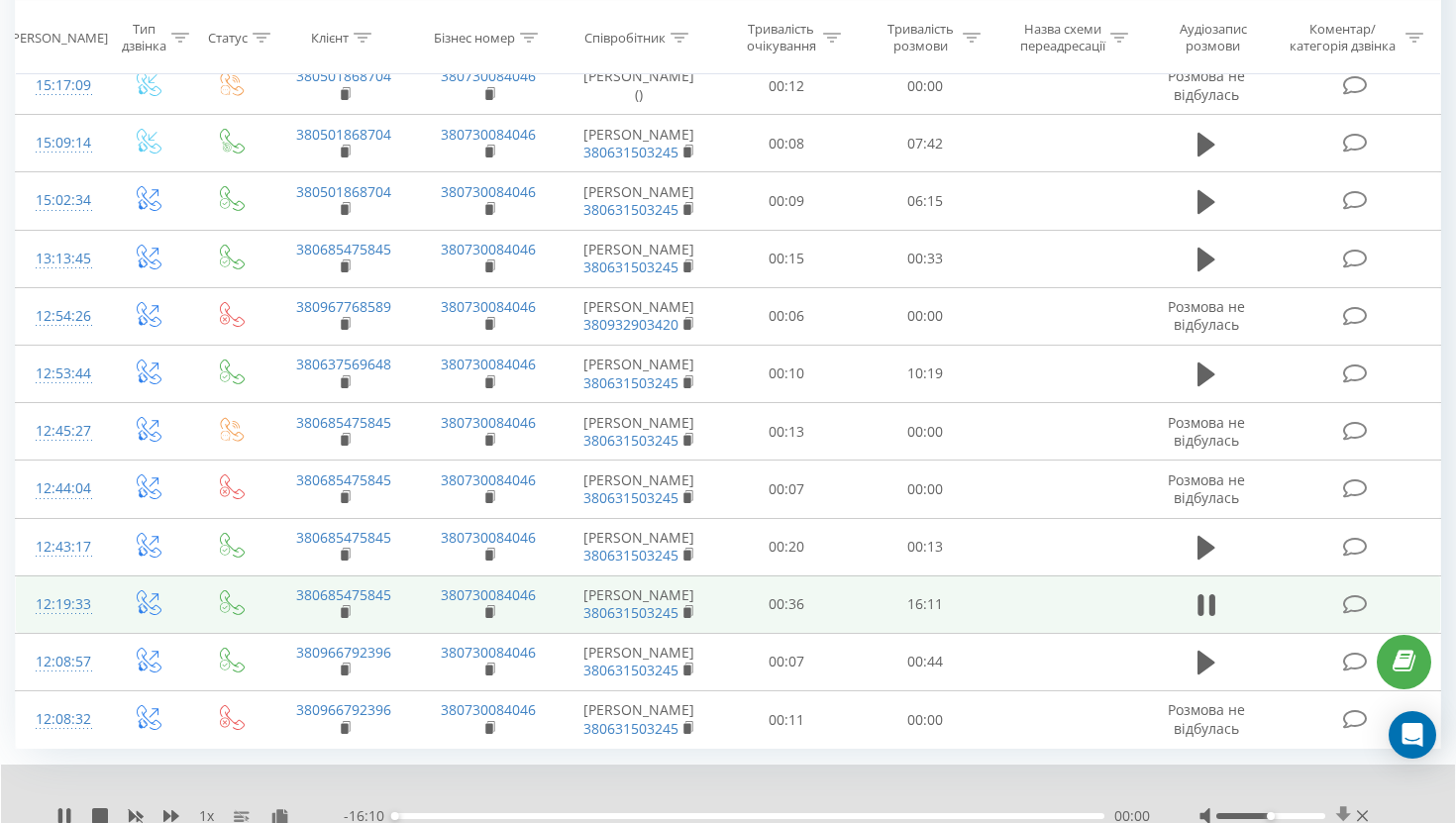 click 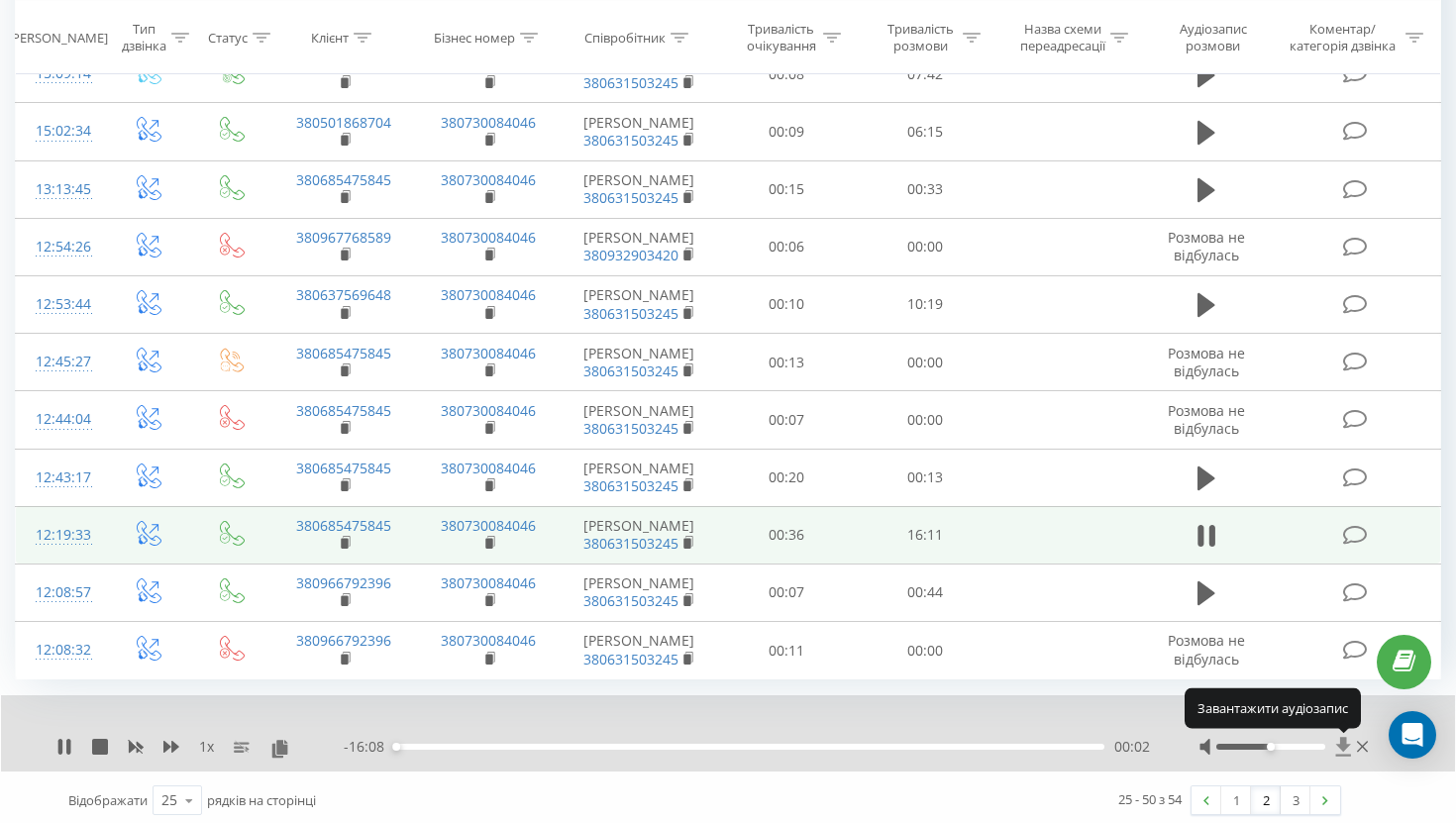scroll, scrollTop: 1104, scrollLeft: 0, axis: vertical 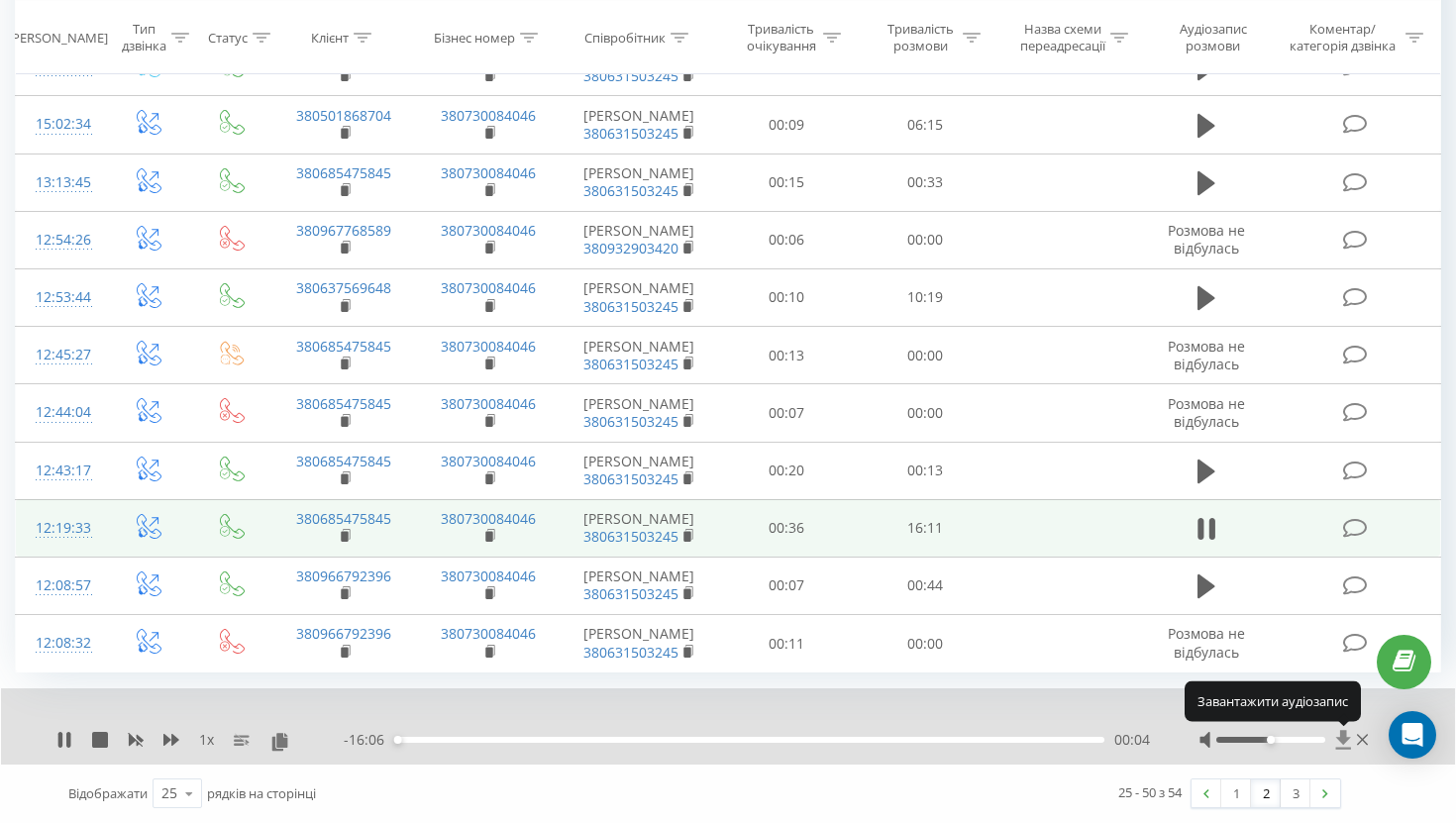 click 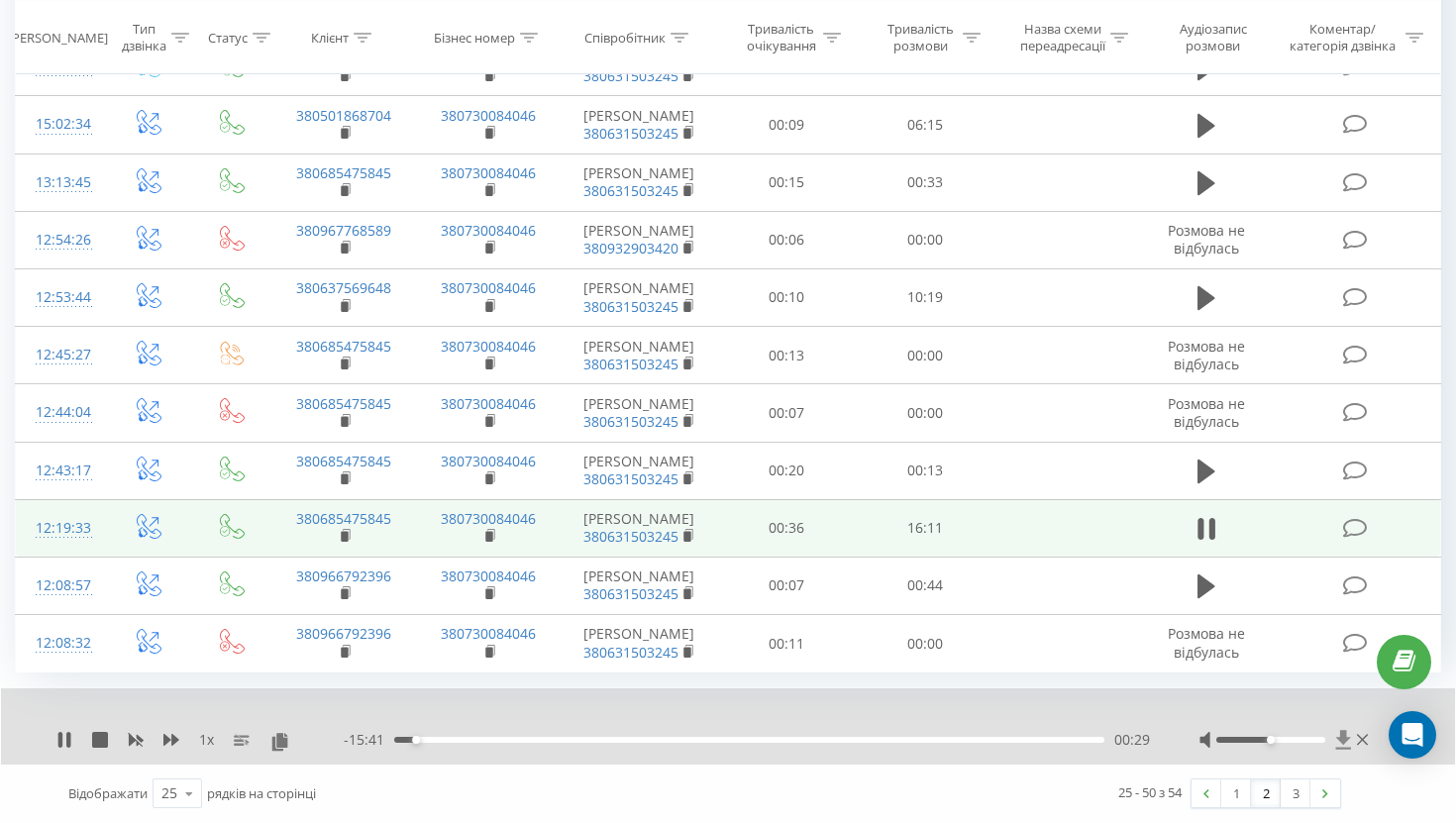 click 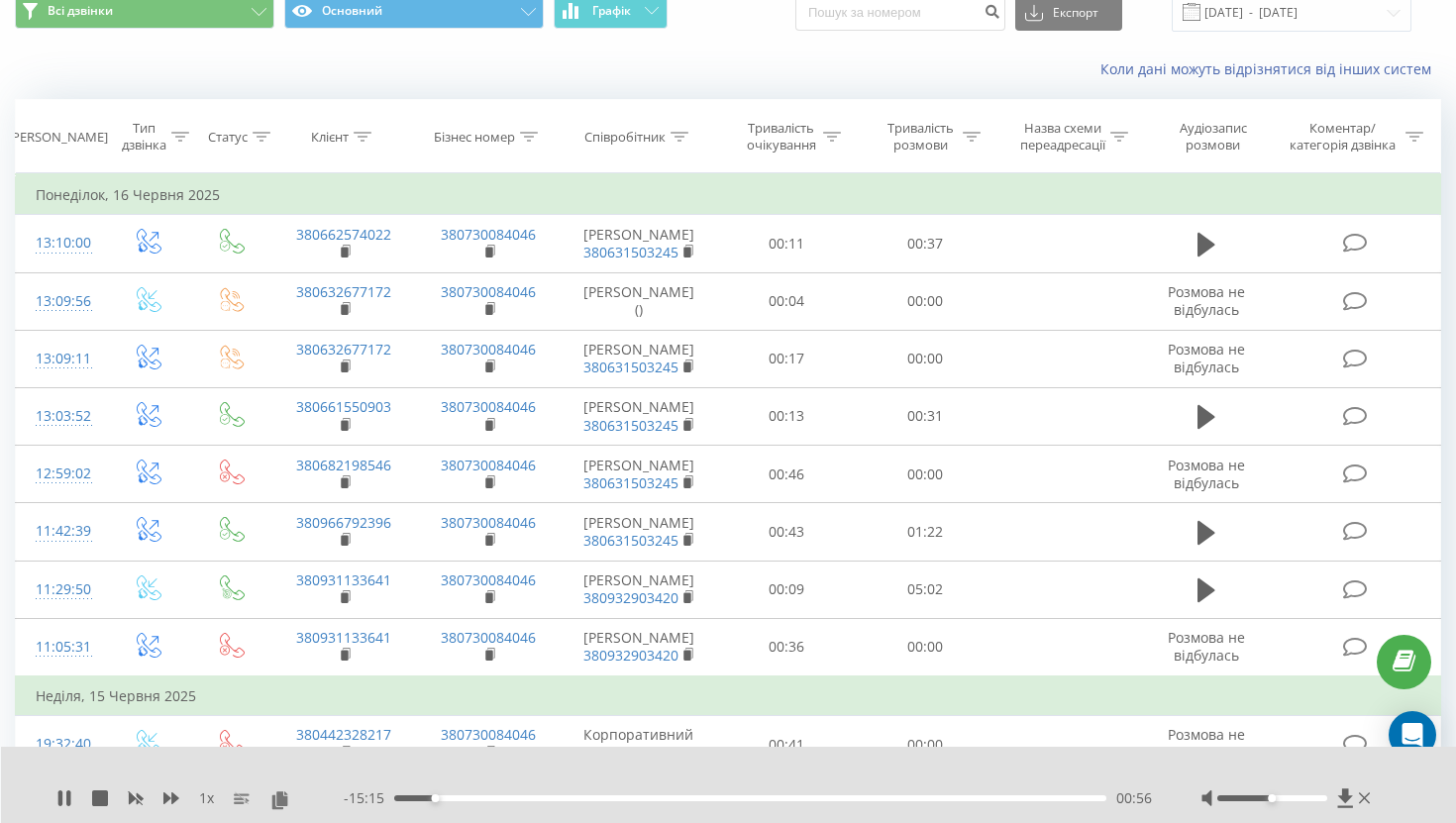 scroll, scrollTop: 0, scrollLeft: 0, axis: both 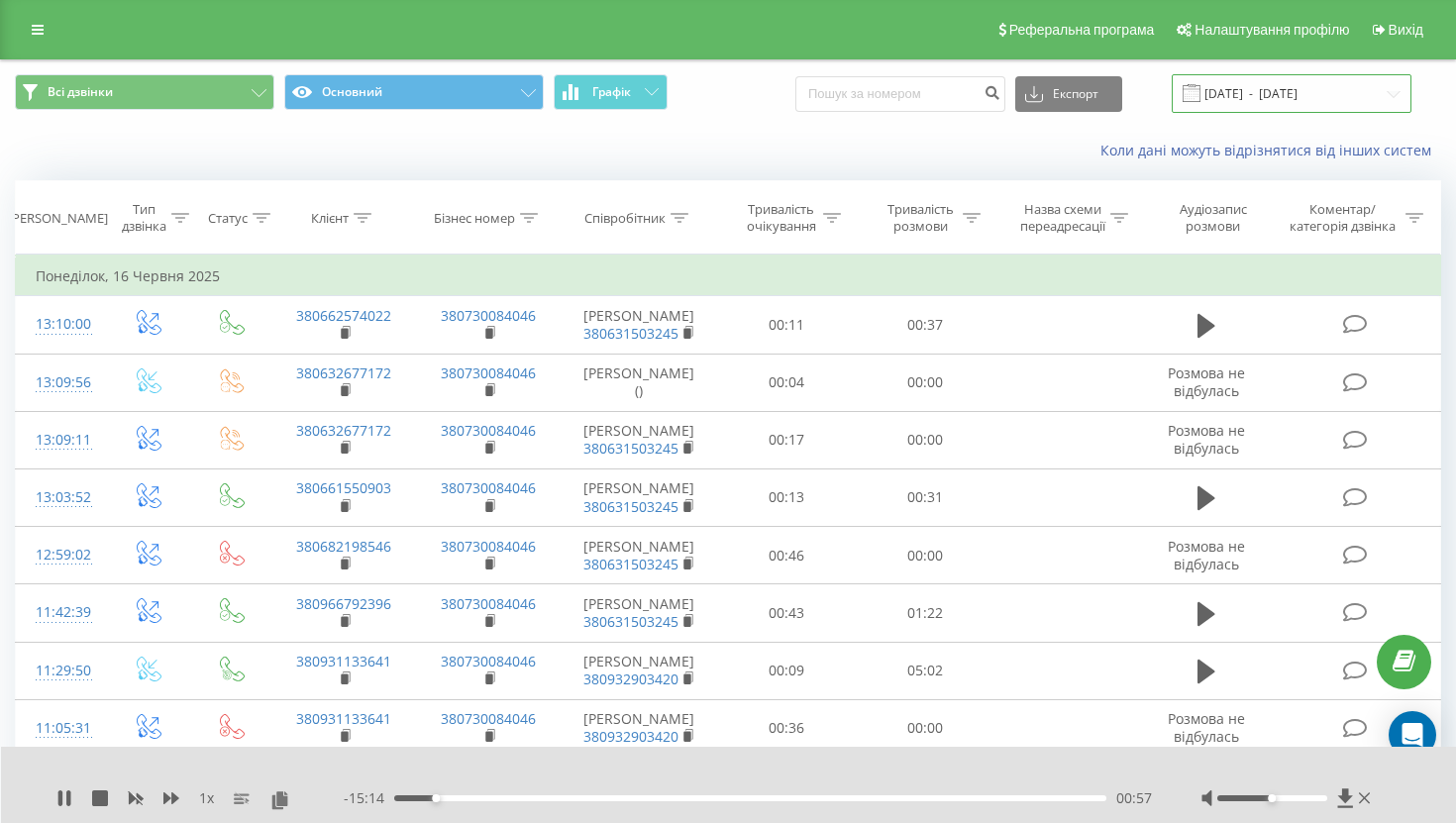 click on "[DATE]  -  [DATE]" at bounding box center (1292, 93) 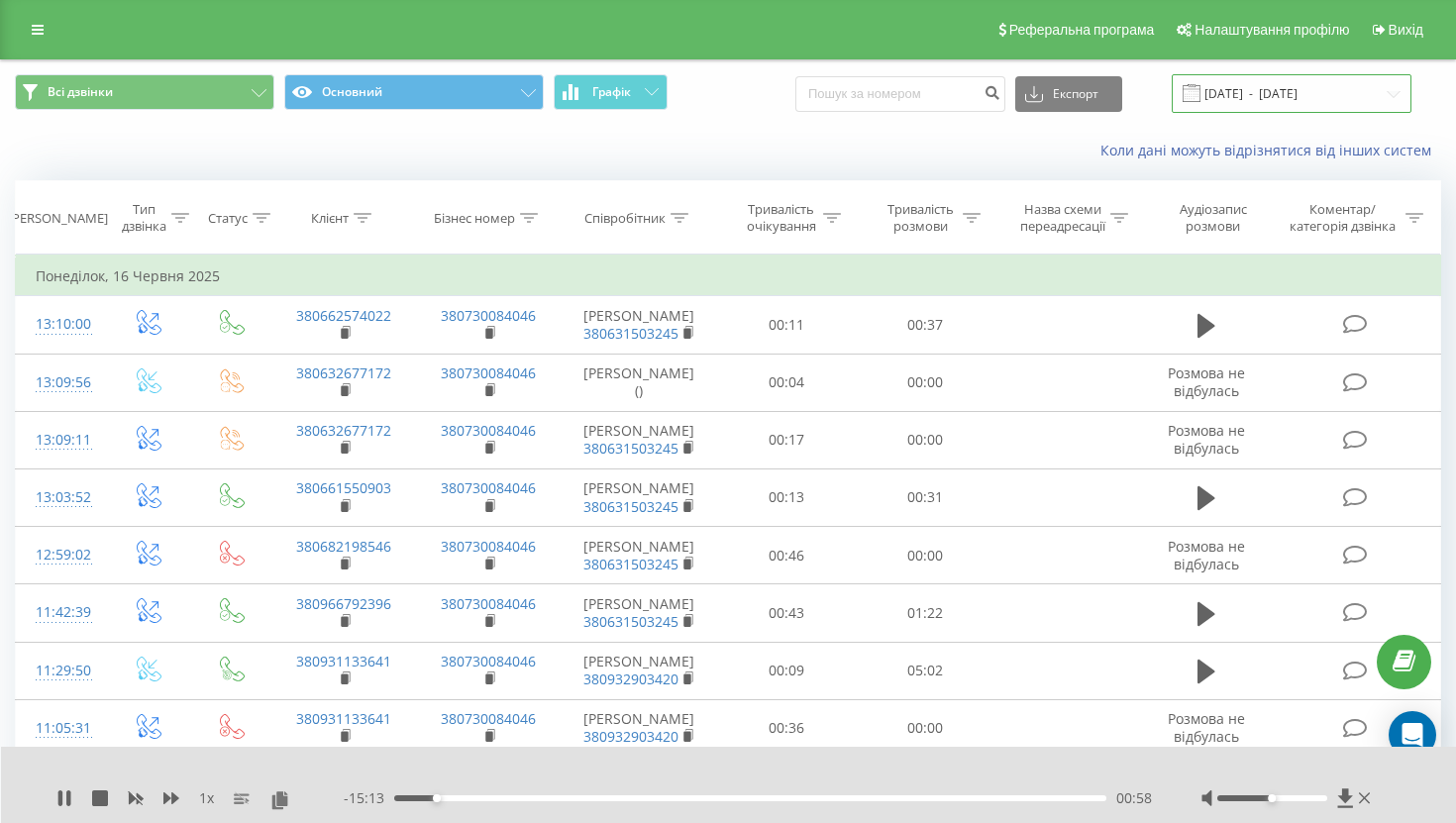 click on "[DATE]  -  [DATE]" at bounding box center [1292, 93] 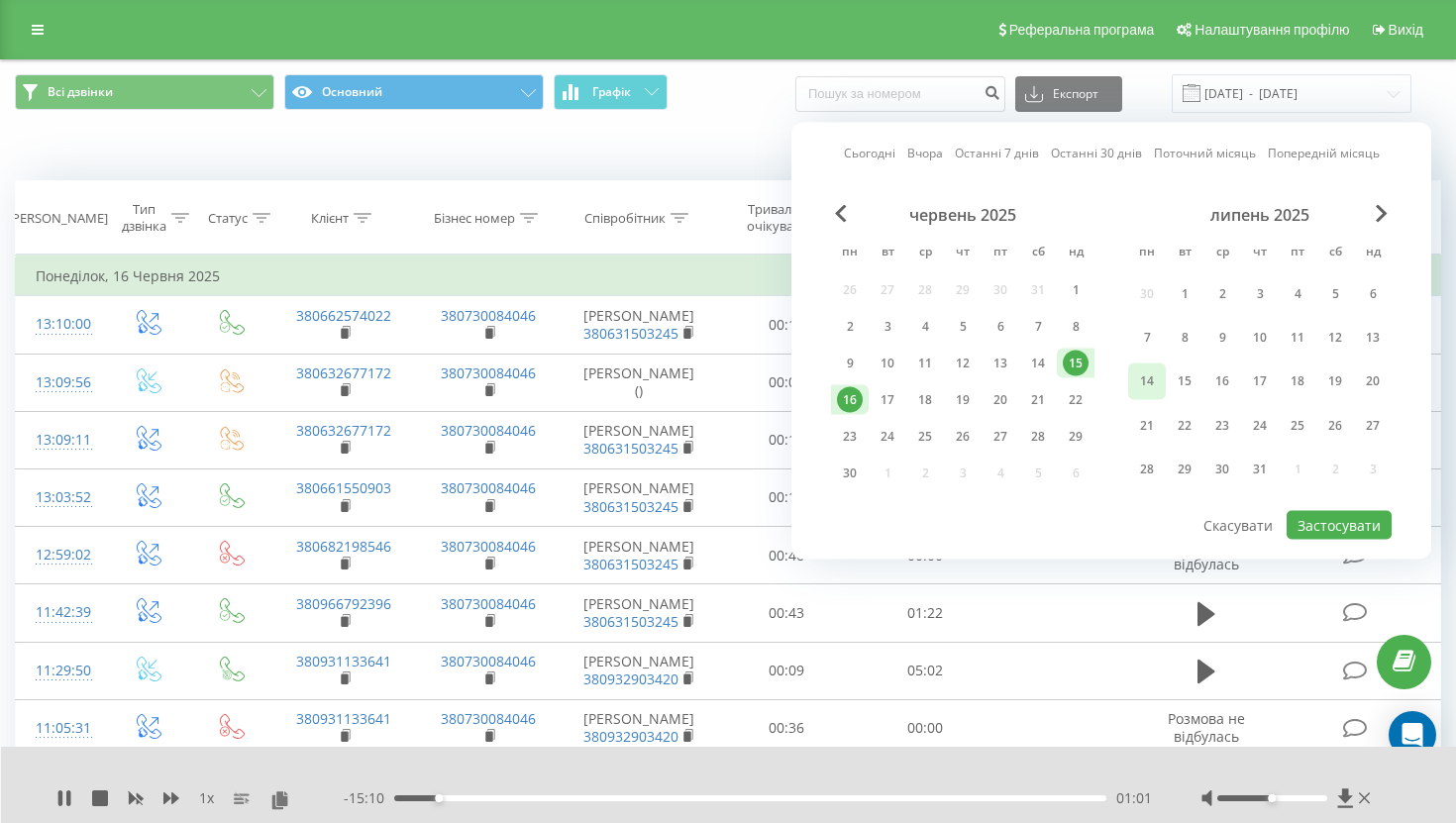 click on "14" at bounding box center [1147, 381] 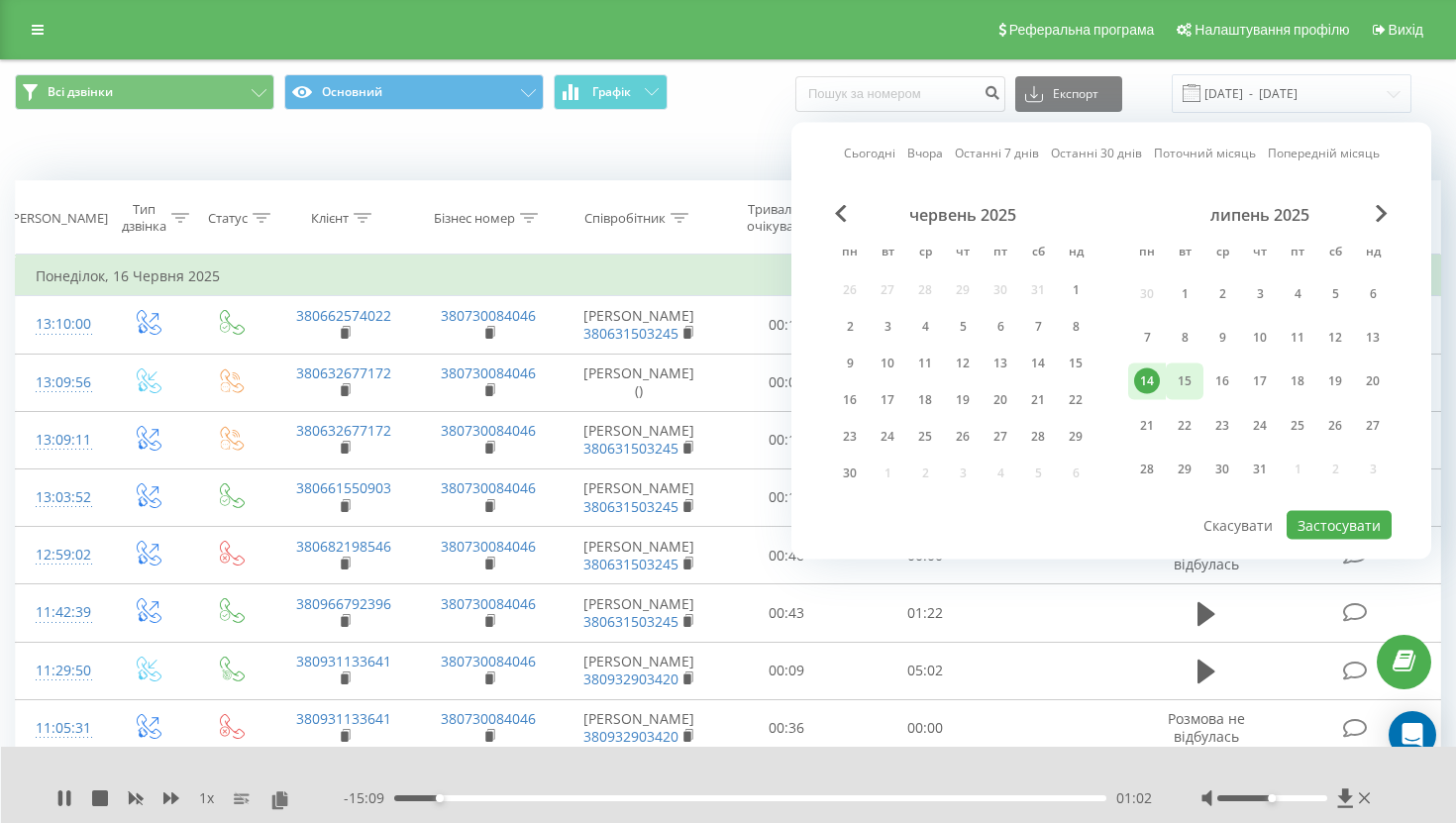 click on "15" at bounding box center [1185, 381] 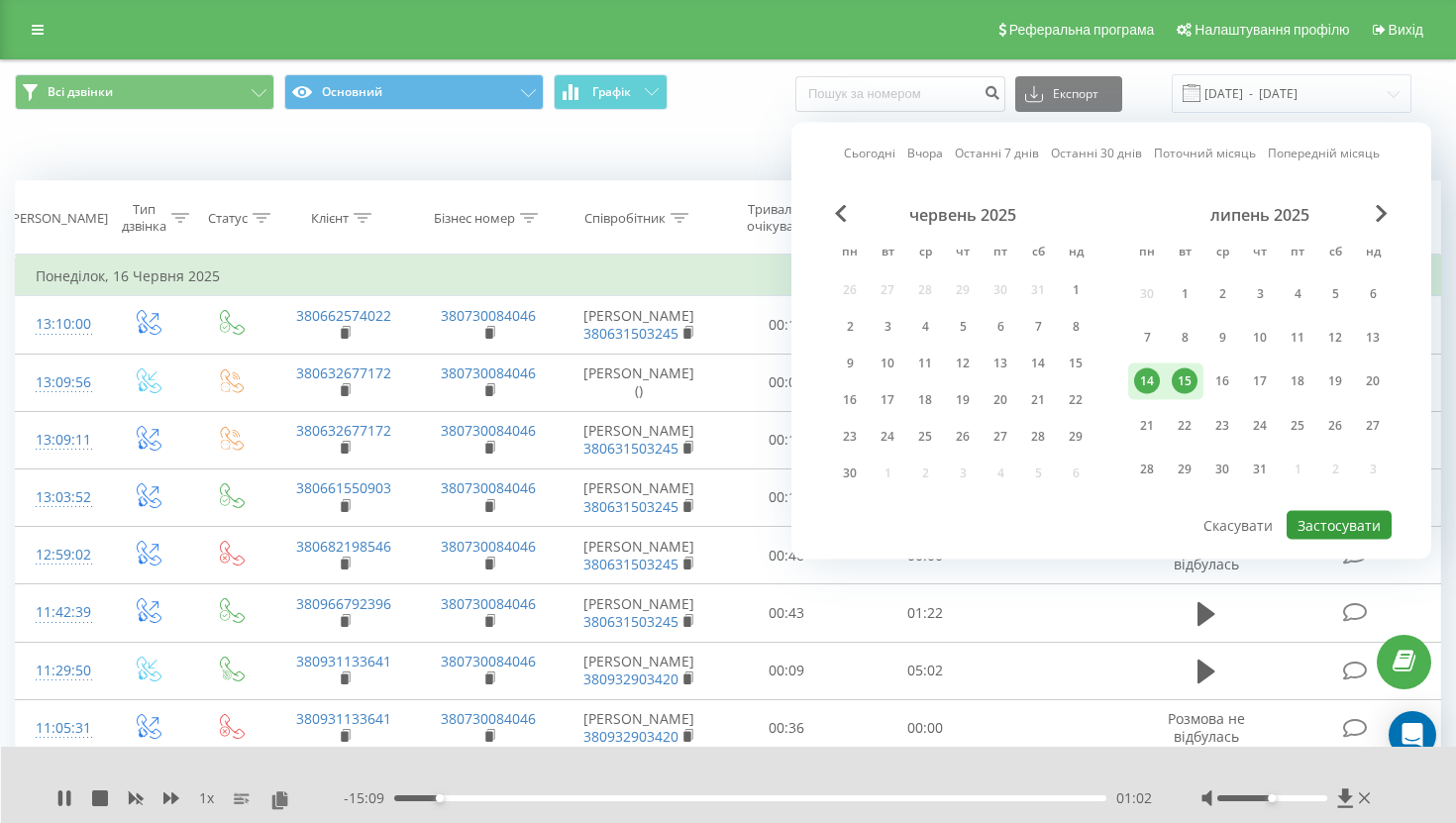 click on "Застосувати" at bounding box center (1339, 525) 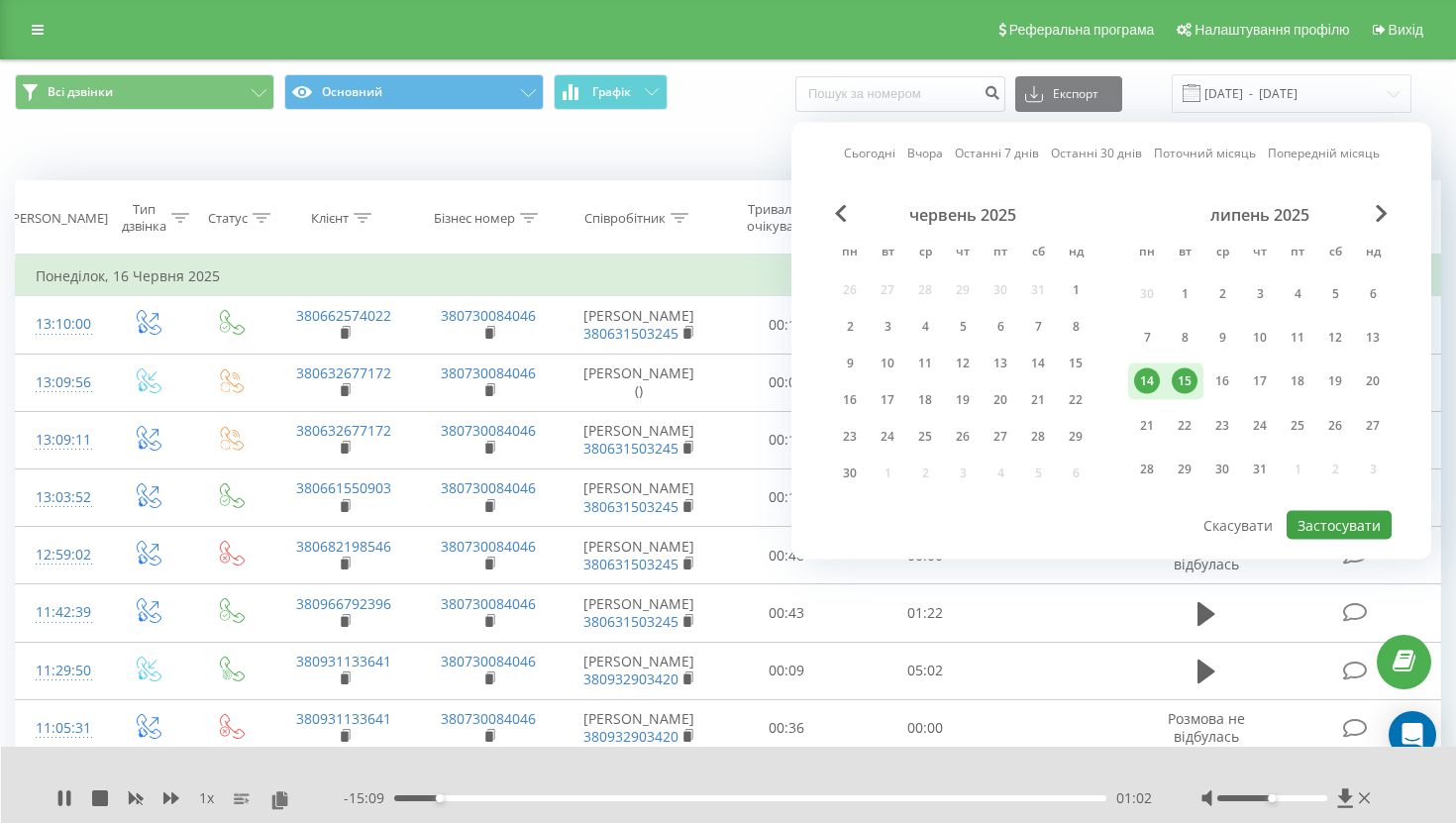 type on "14.07.2025  -  15.07.2025" 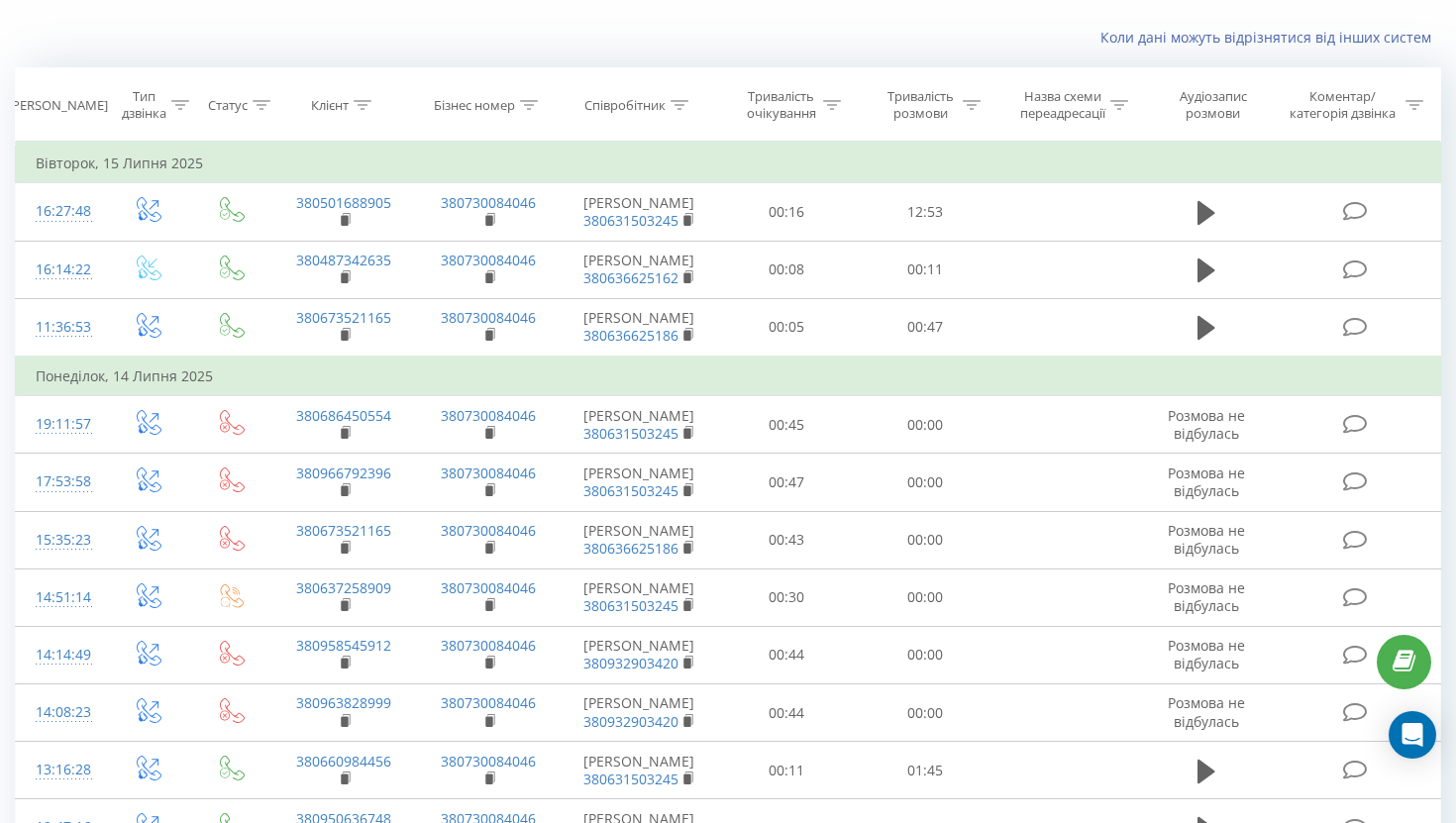 scroll, scrollTop: 473, scrollLeft: 0, axis: vertical 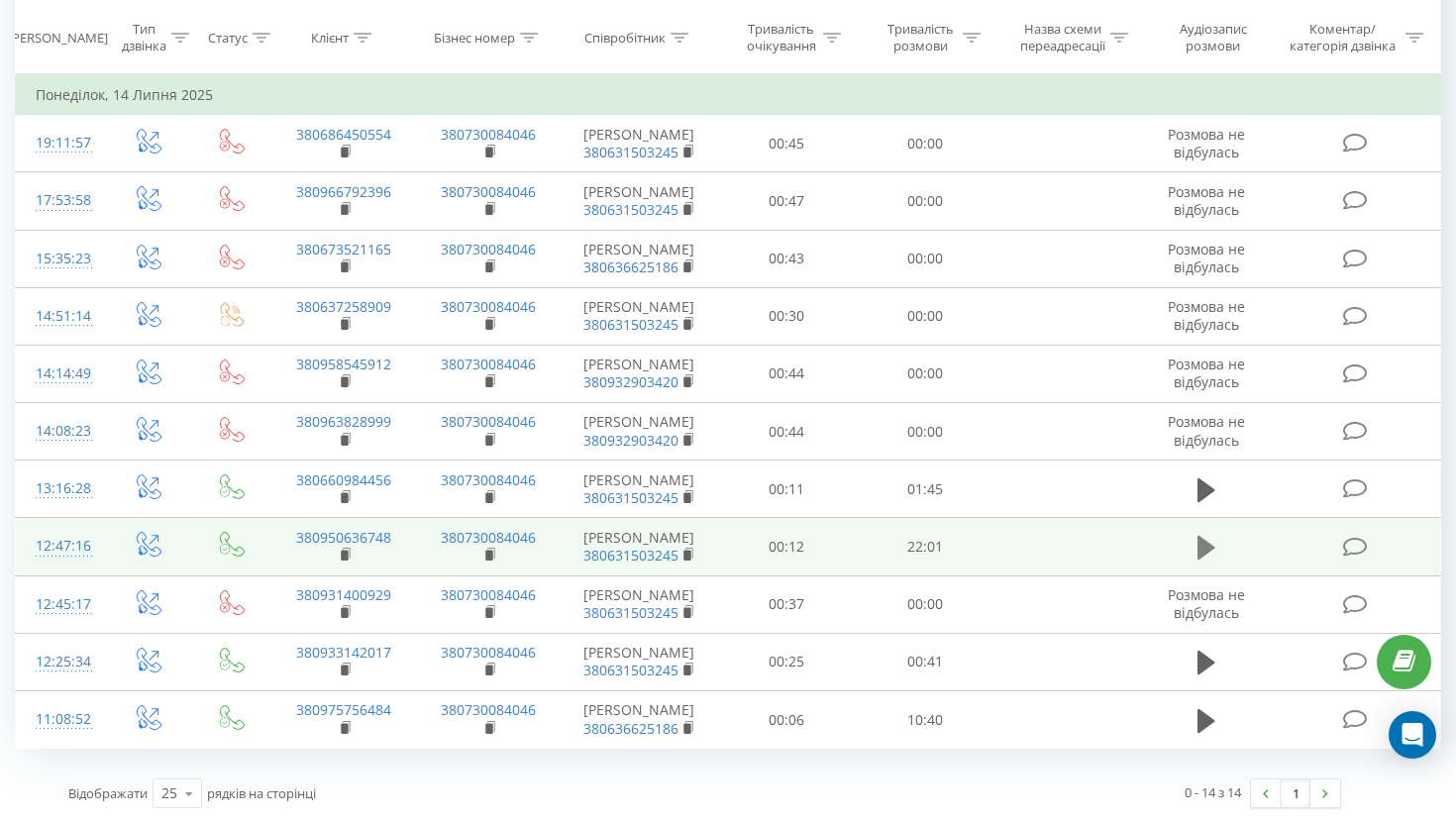 click 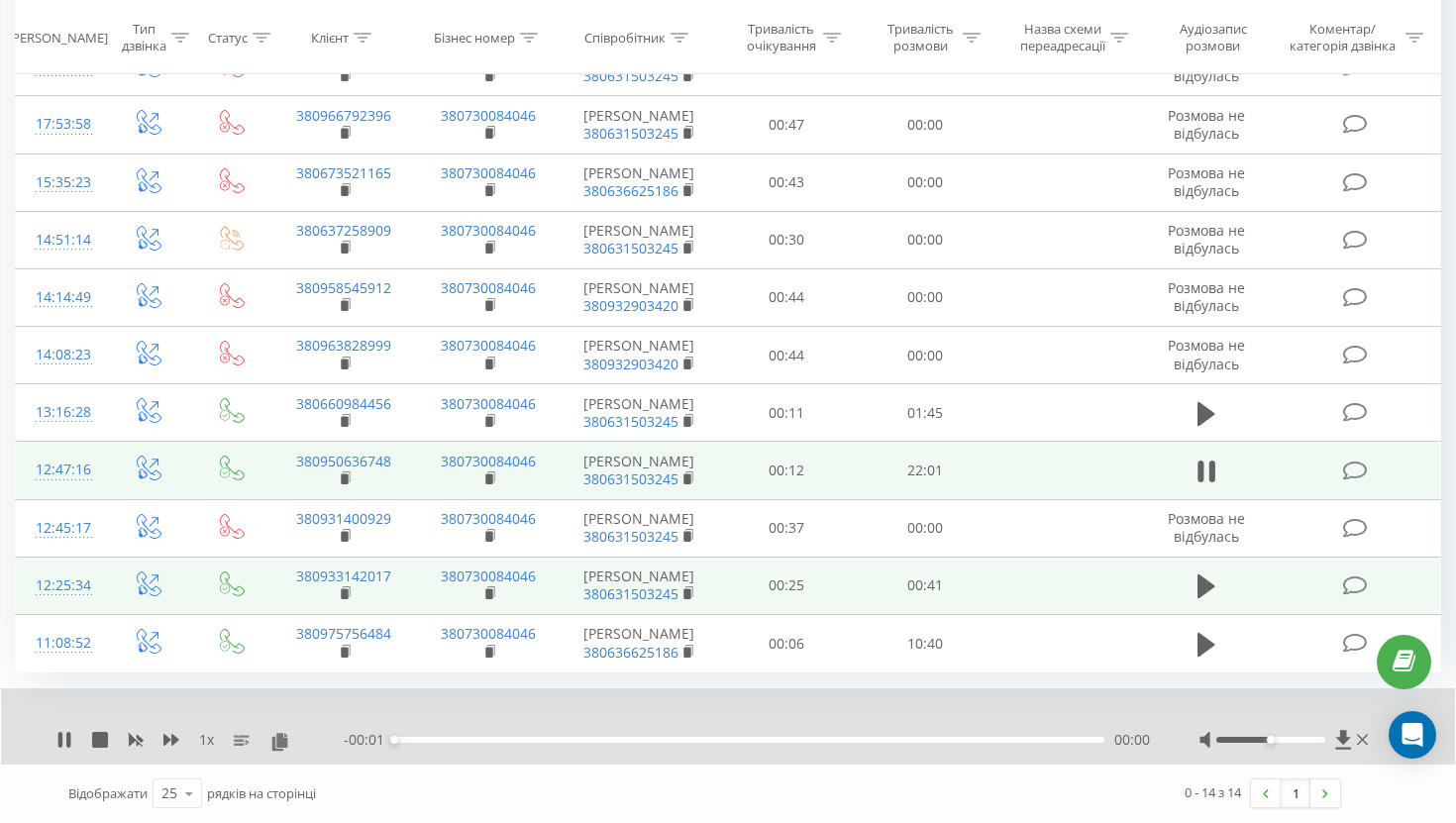scroll, scrollTop: 550, scrollLeft: 0, axis: vertical 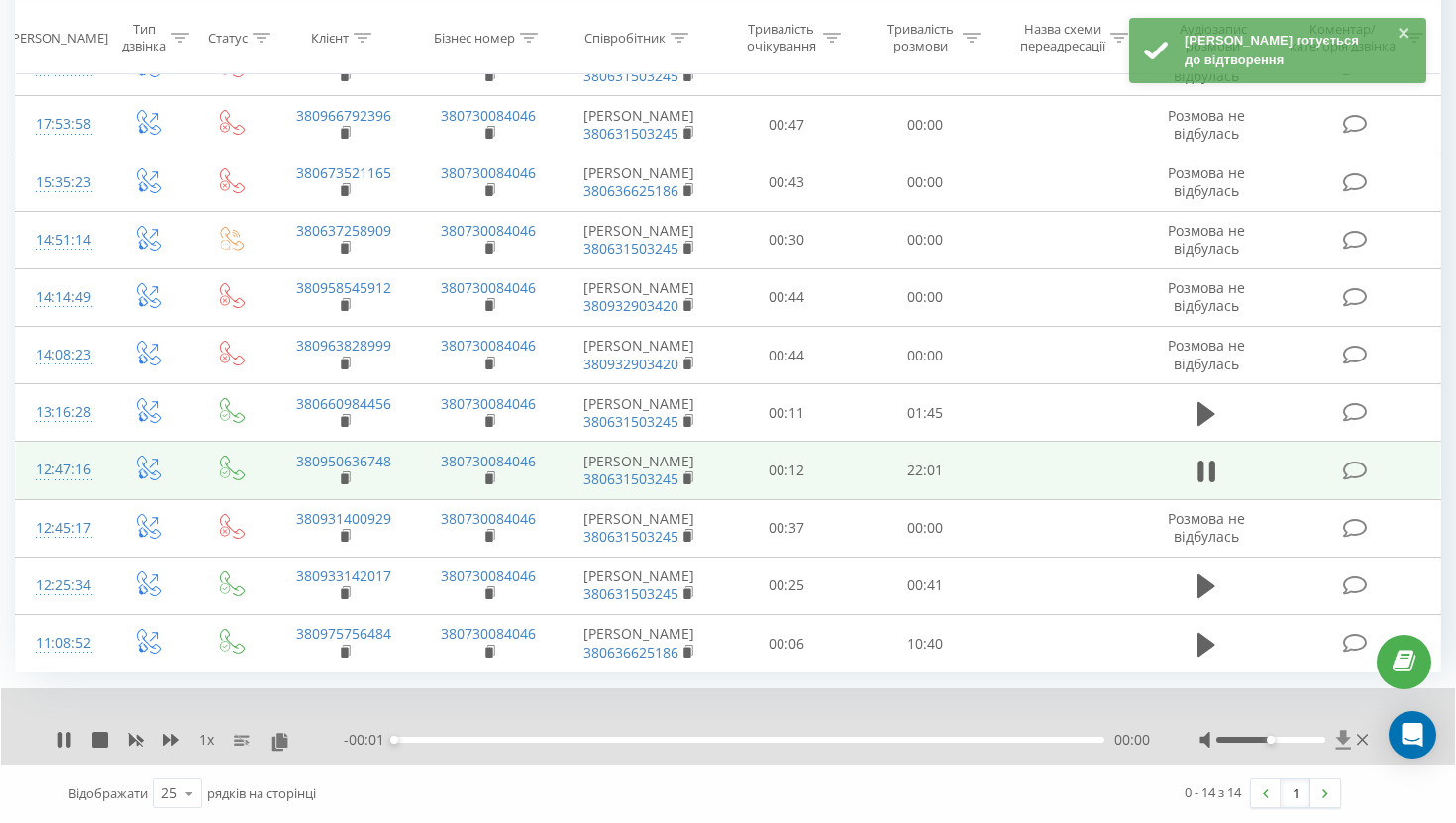click 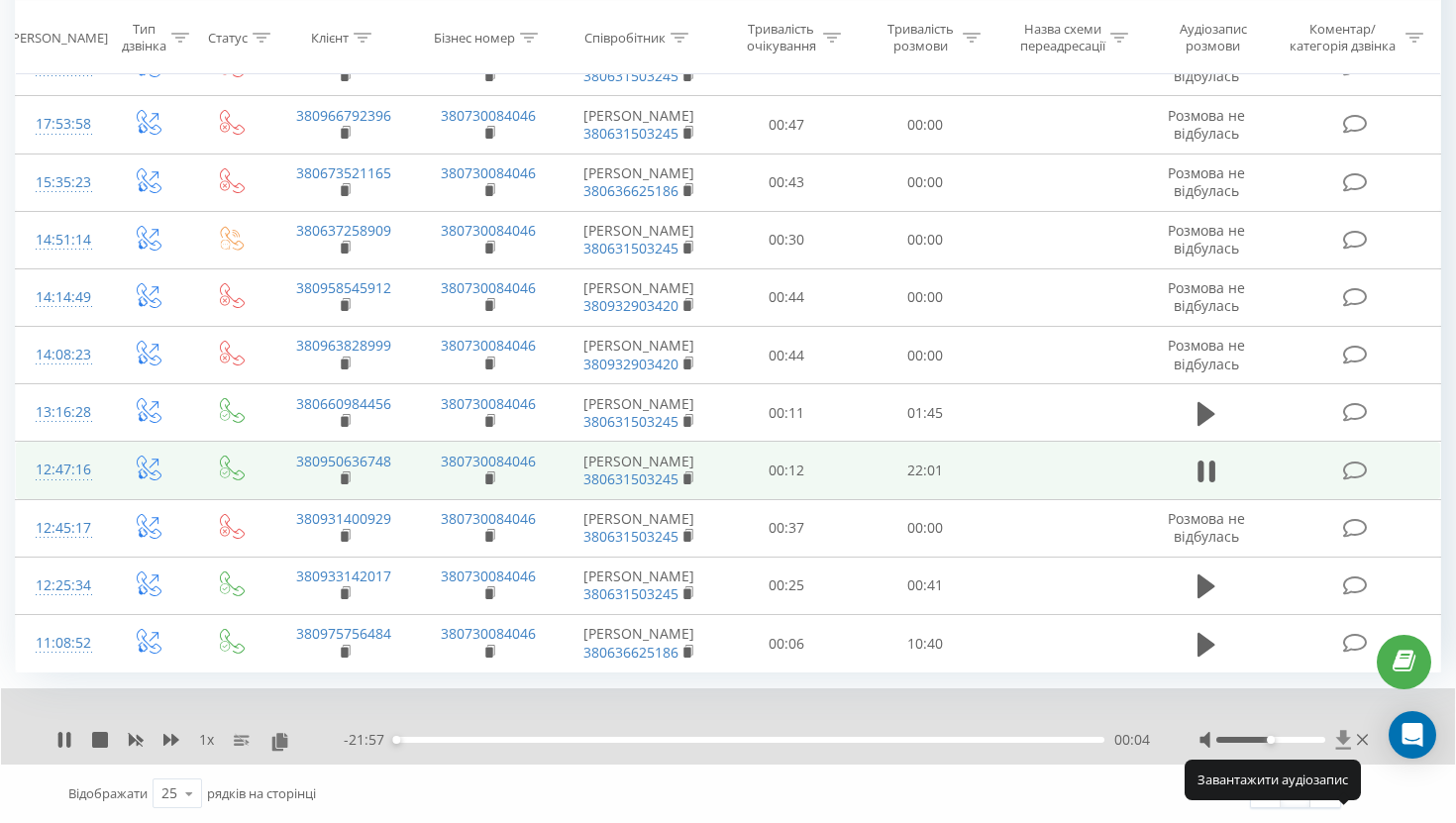 click 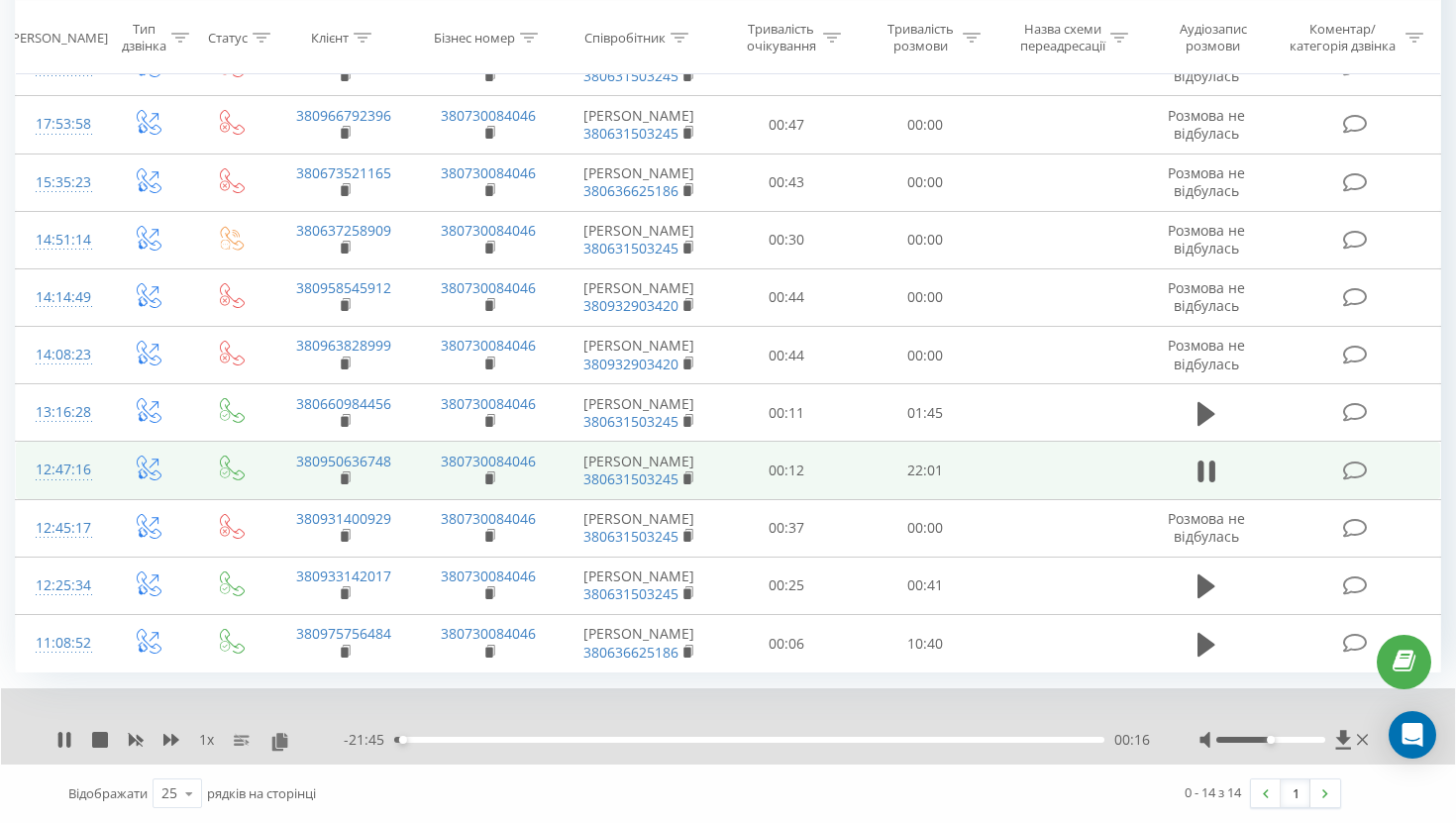 click on "1 x  - 21:45 00:16   00:16" at bounding box center (728, 726) 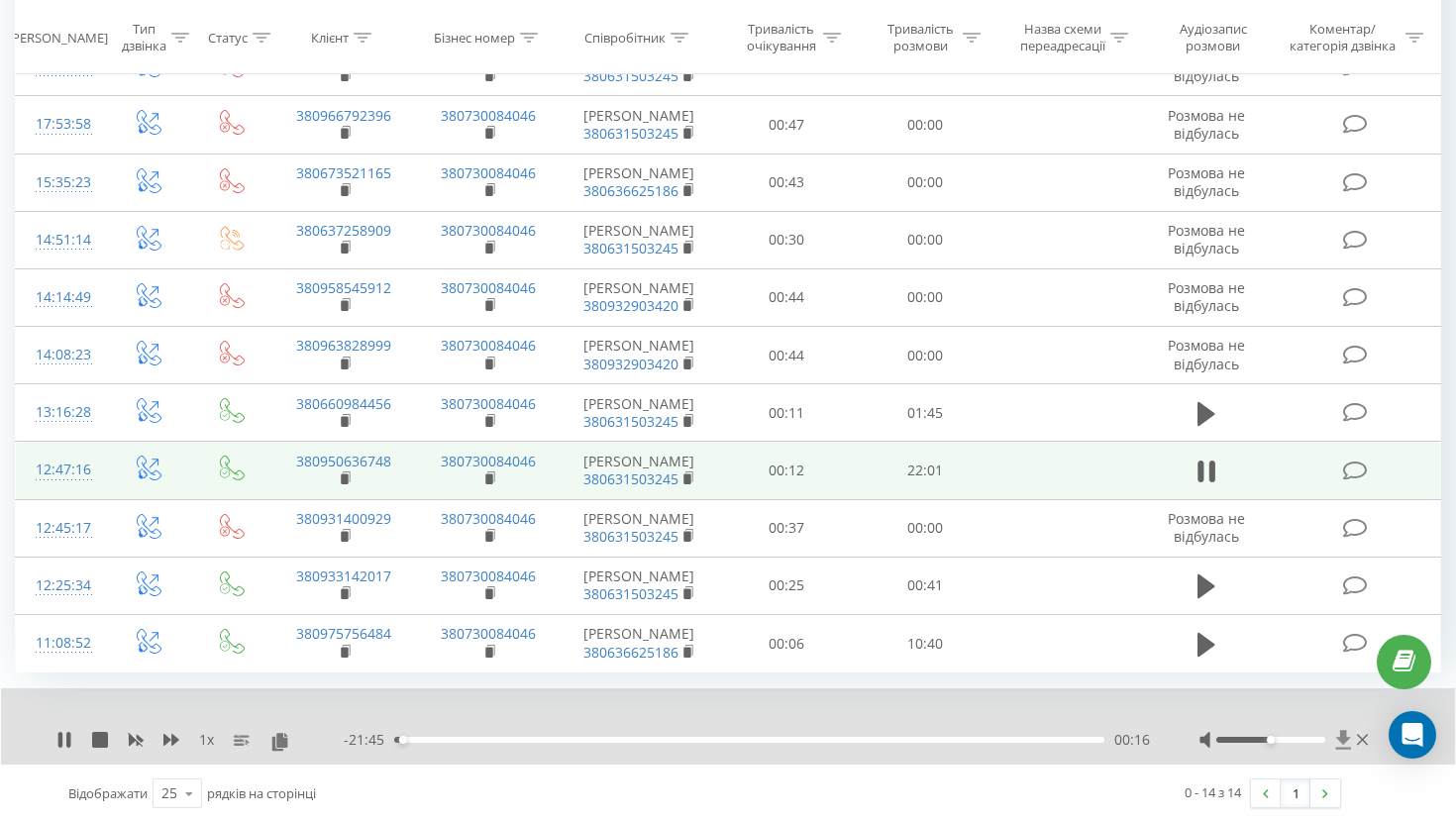 click 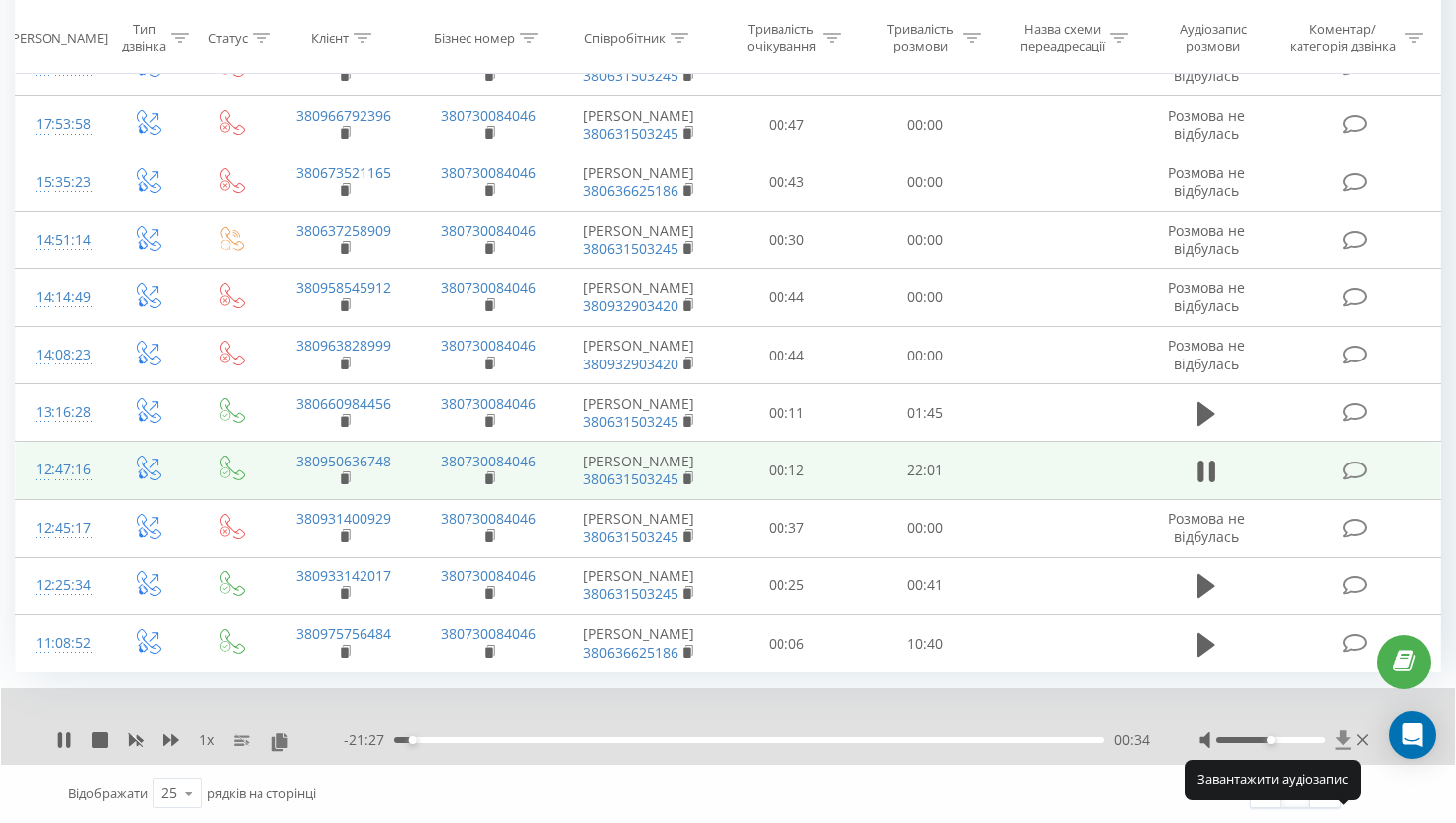 click 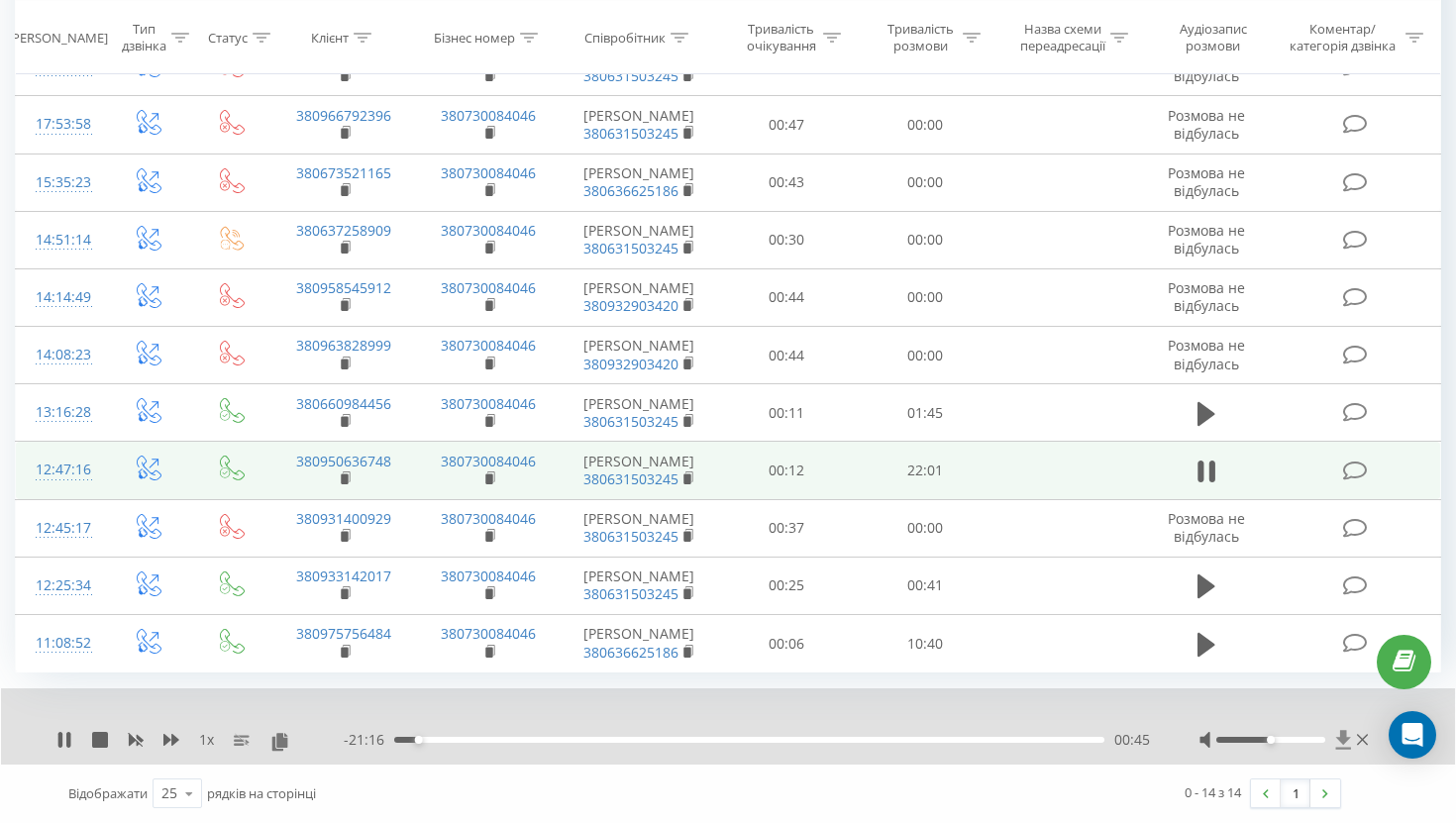 click 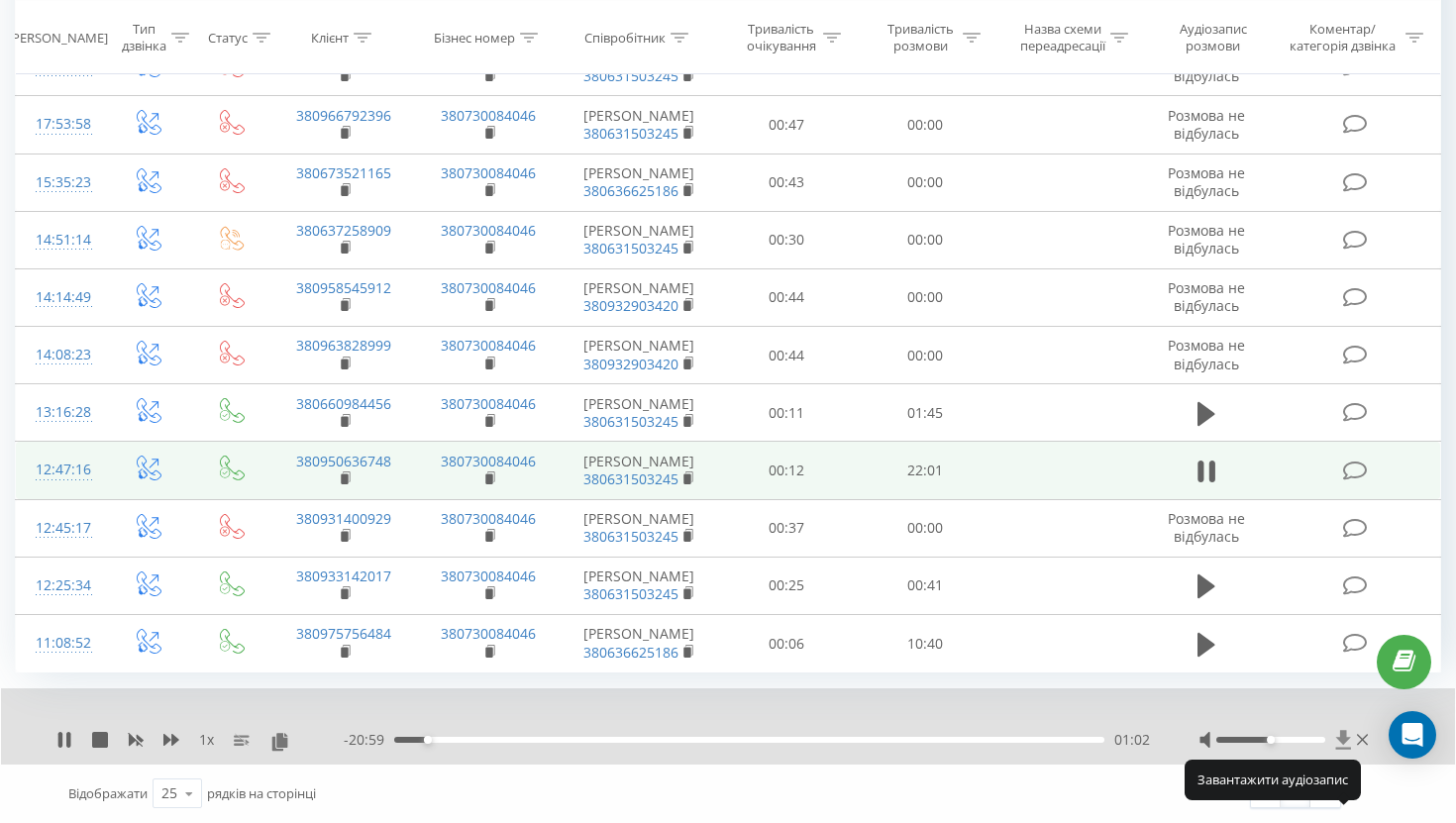 click 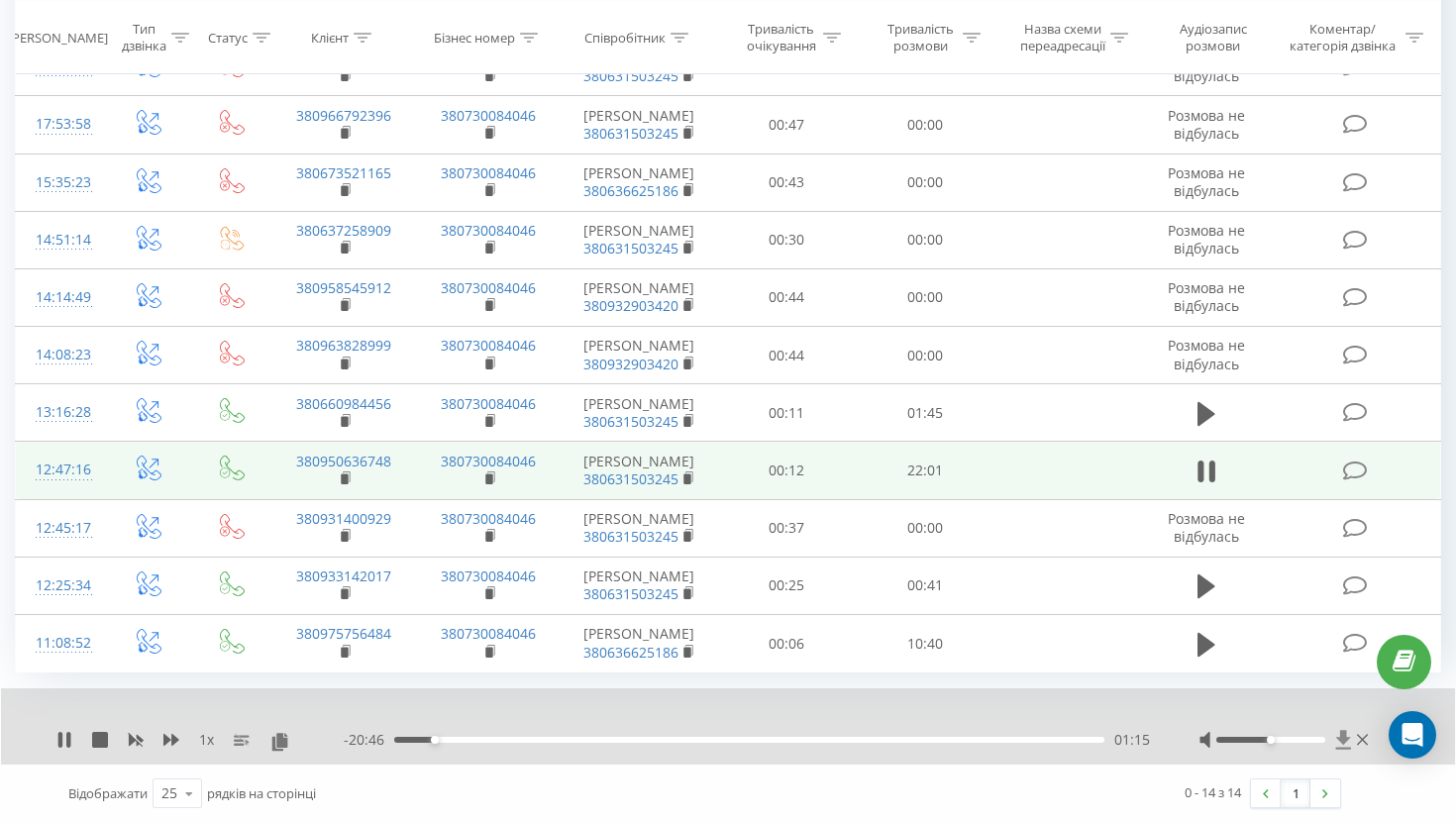 click 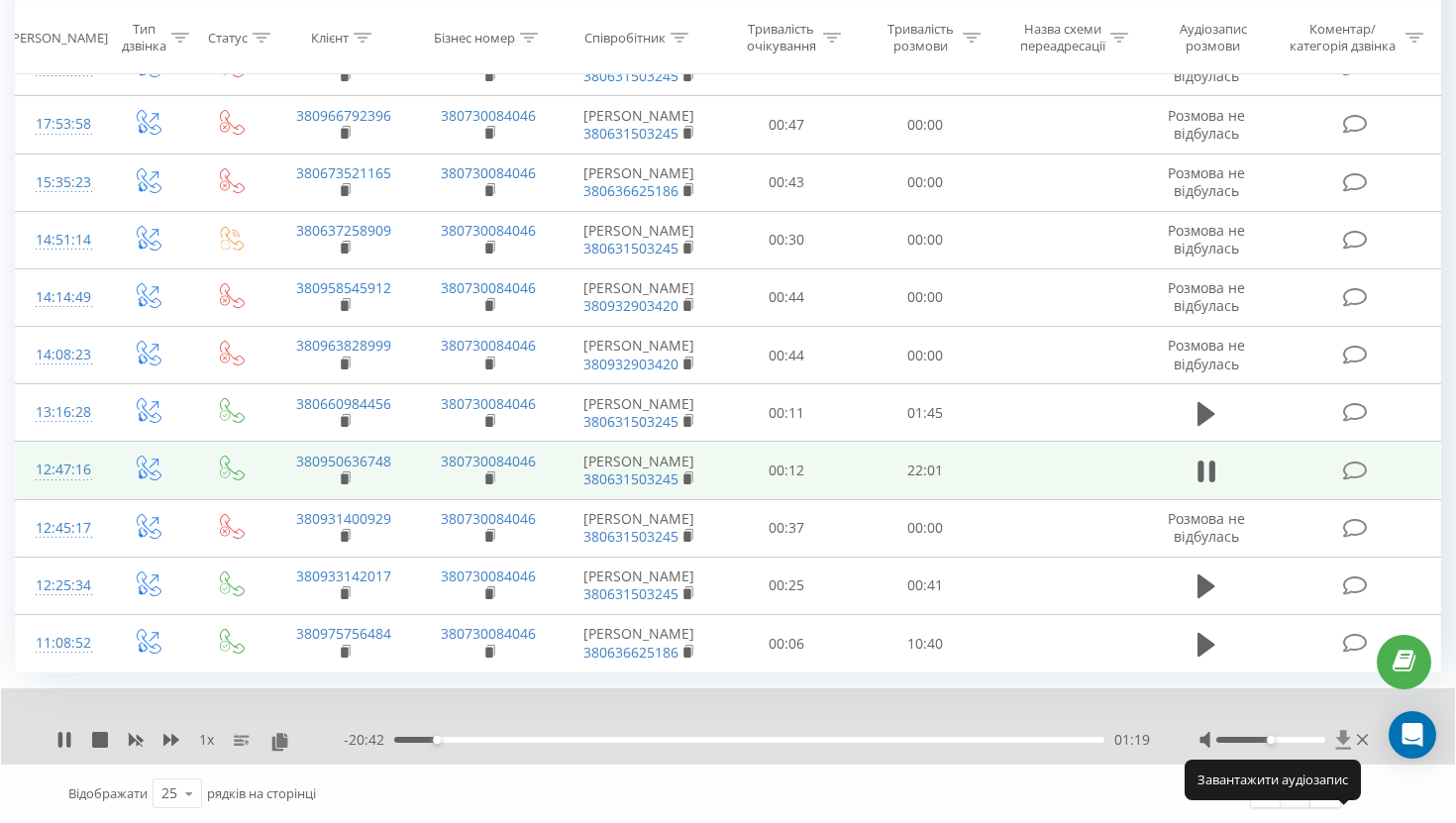click 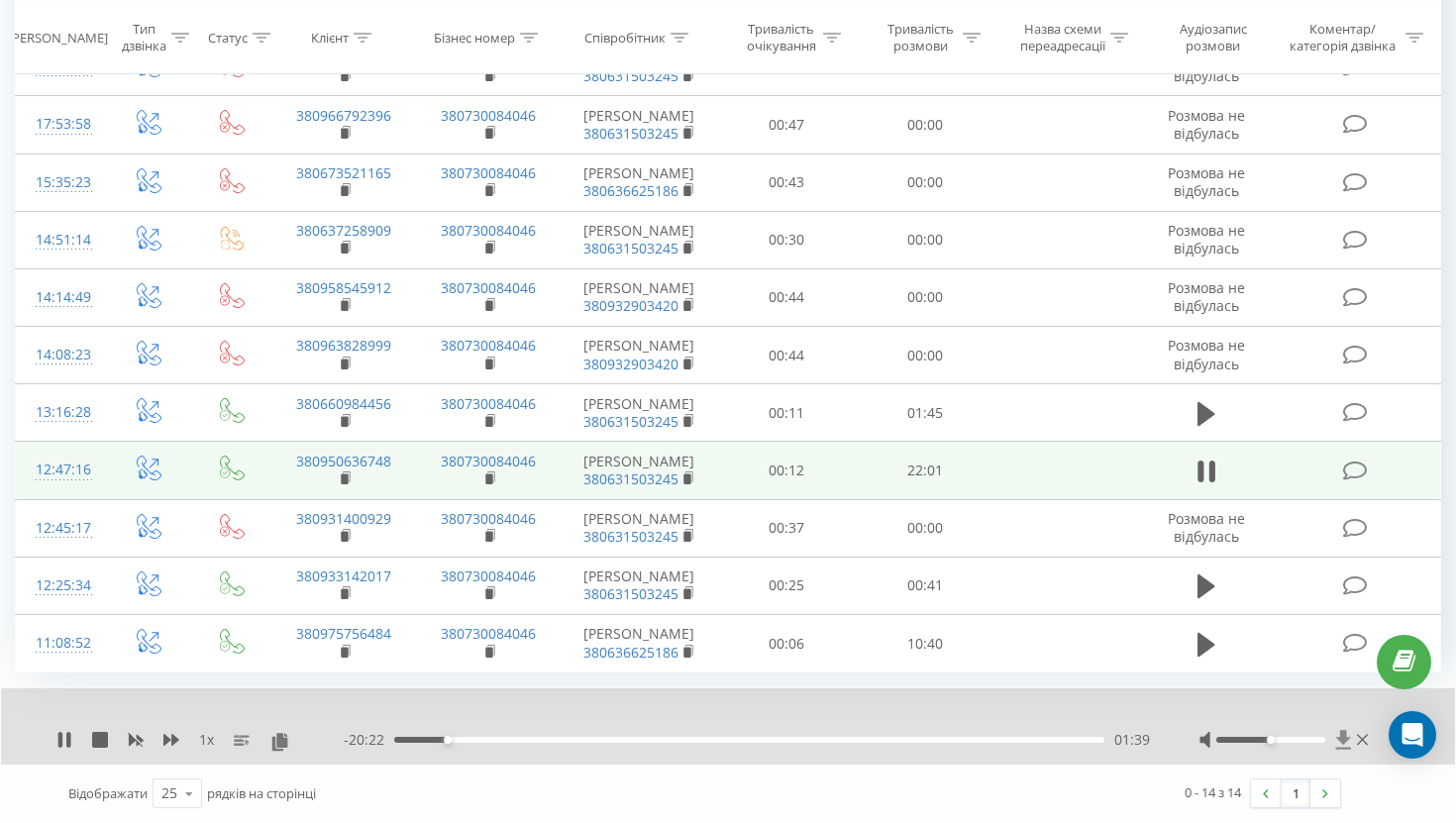 click 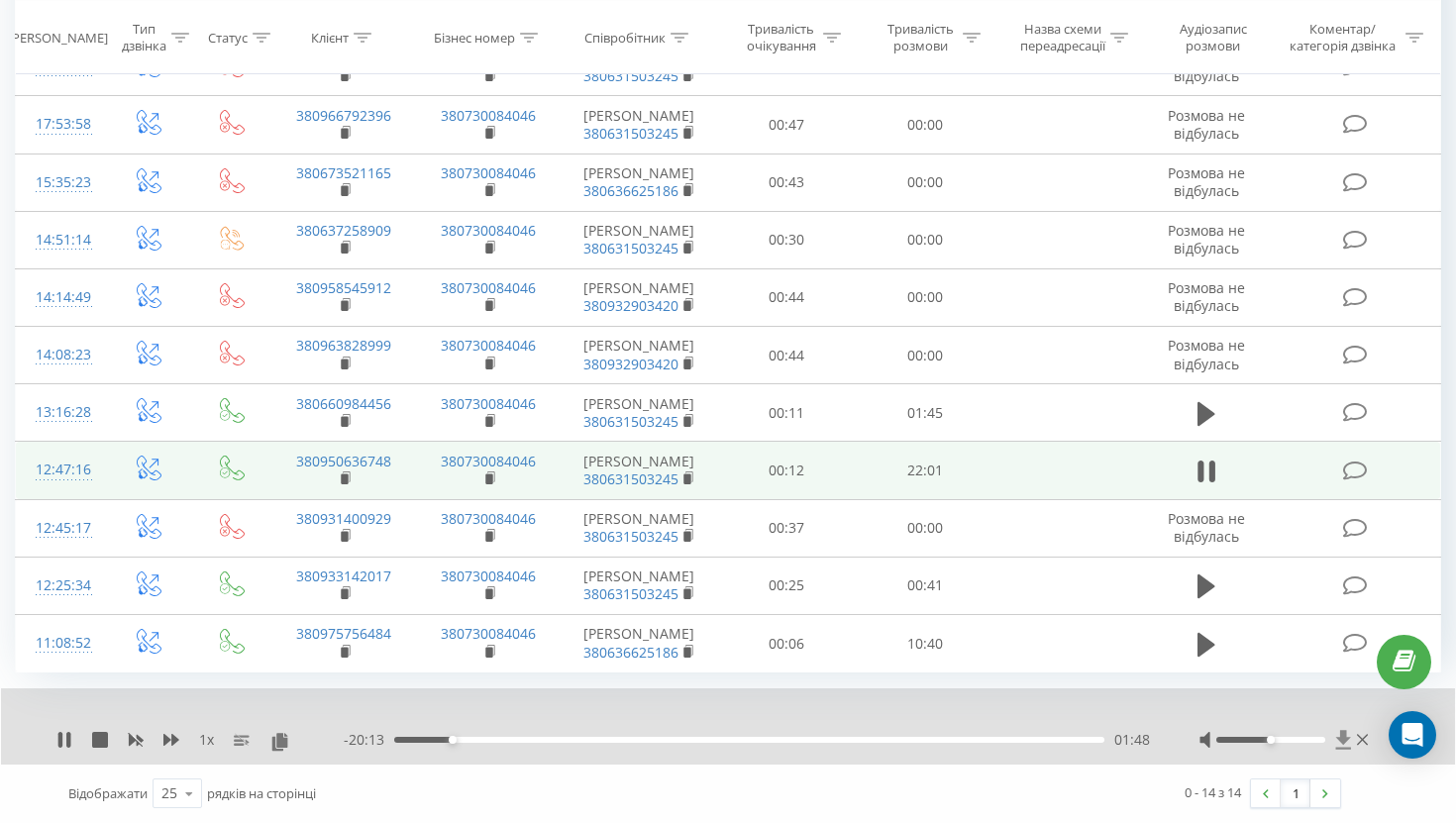 click 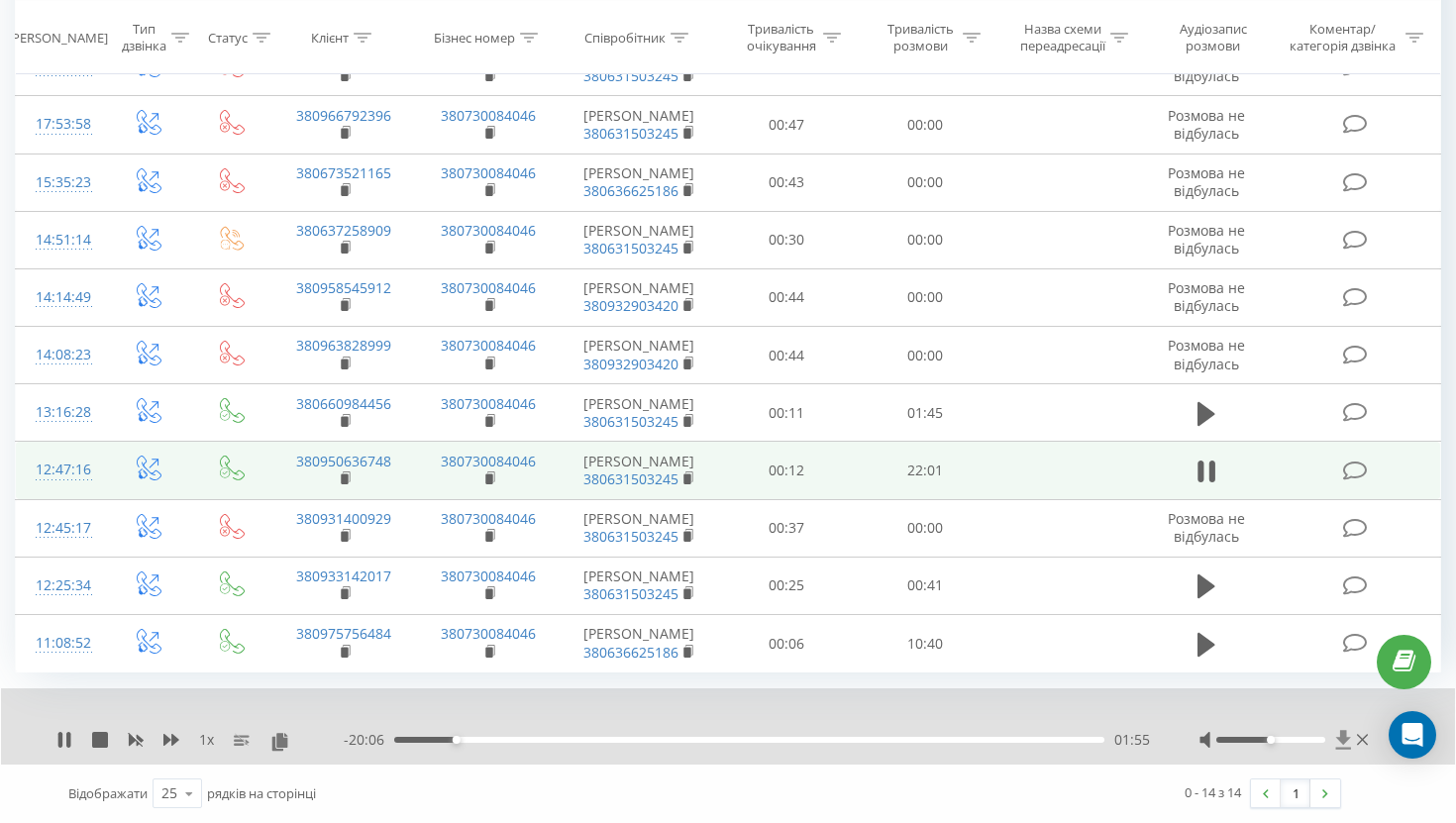 click 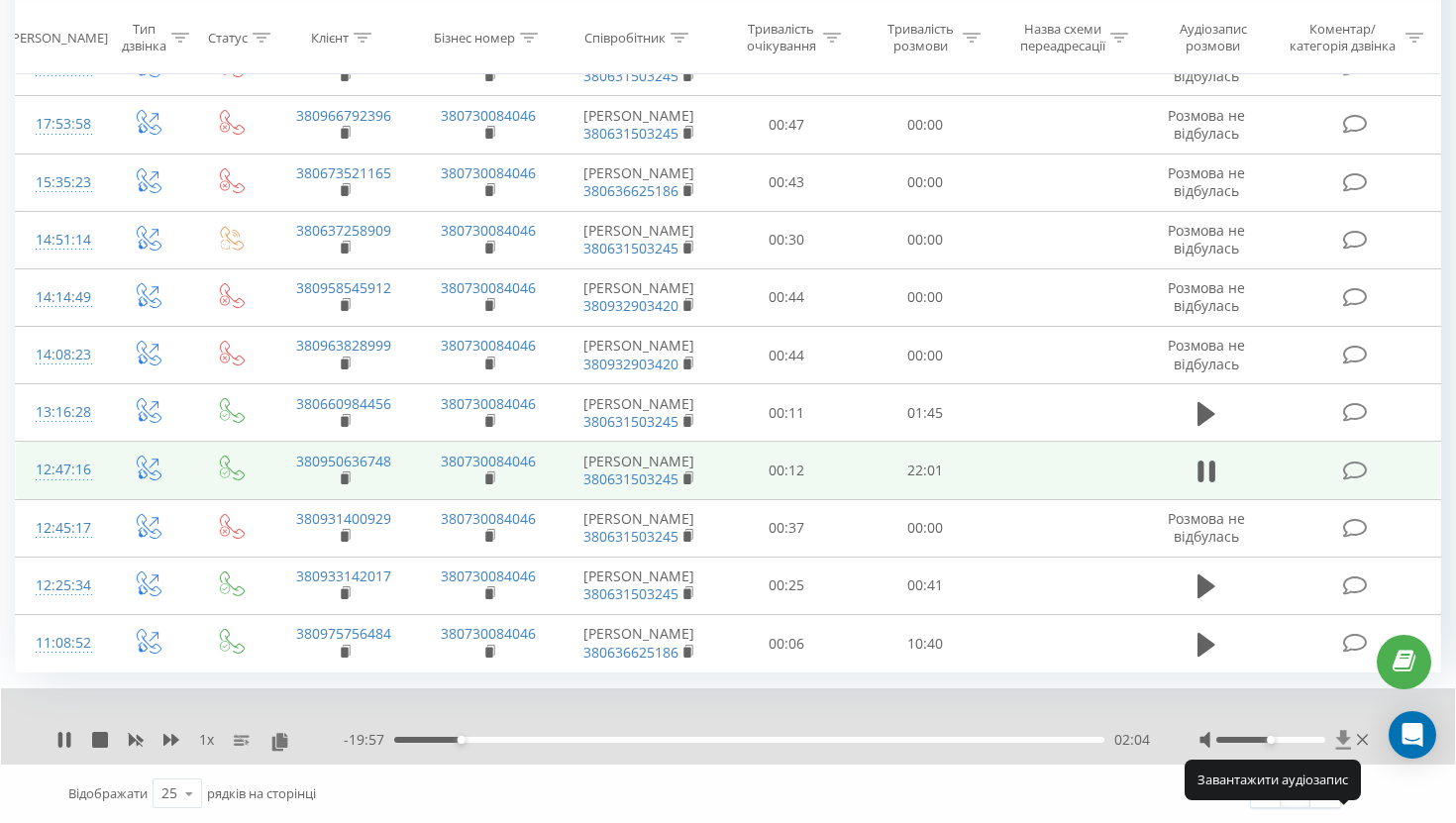 click 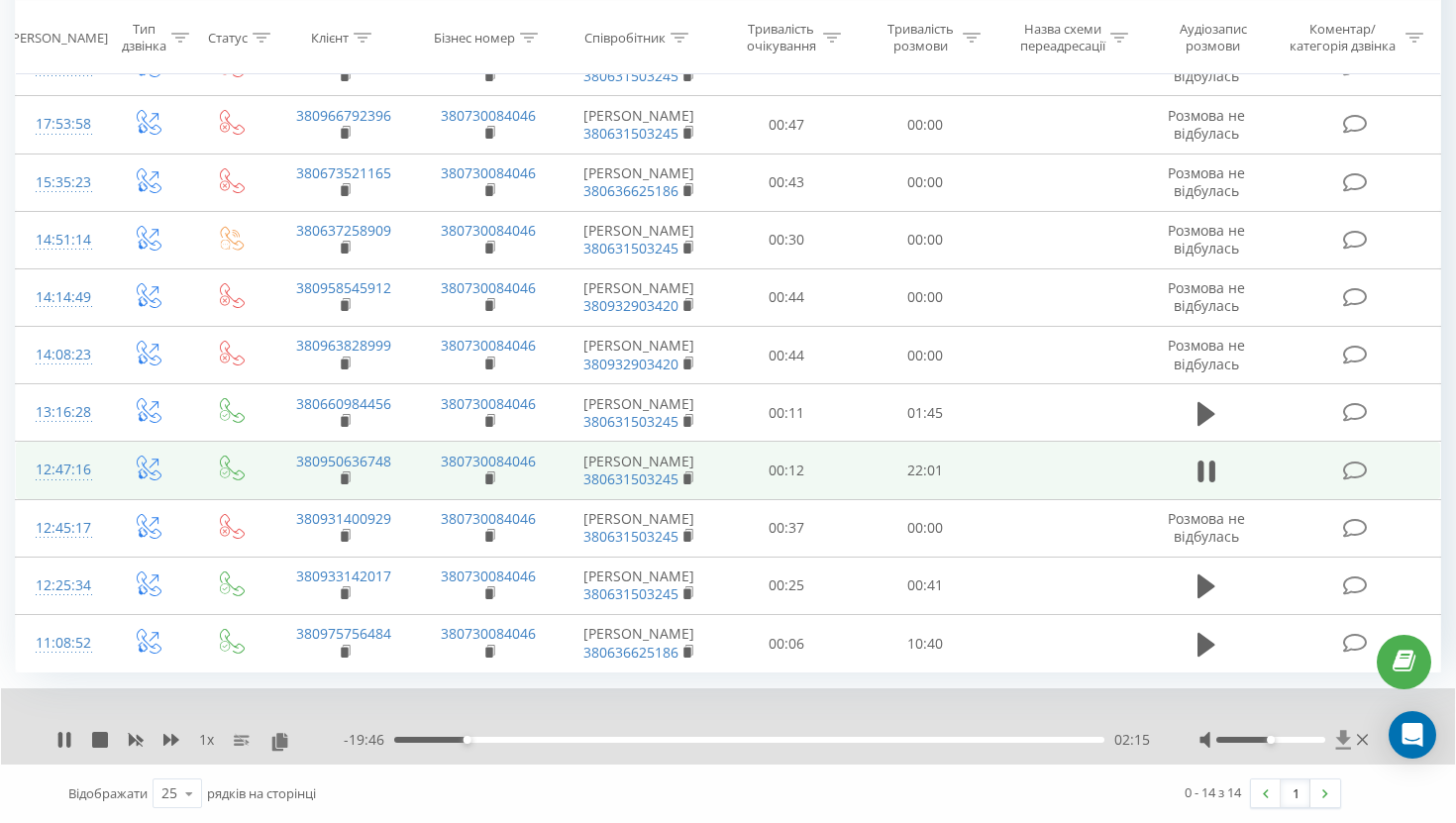 click 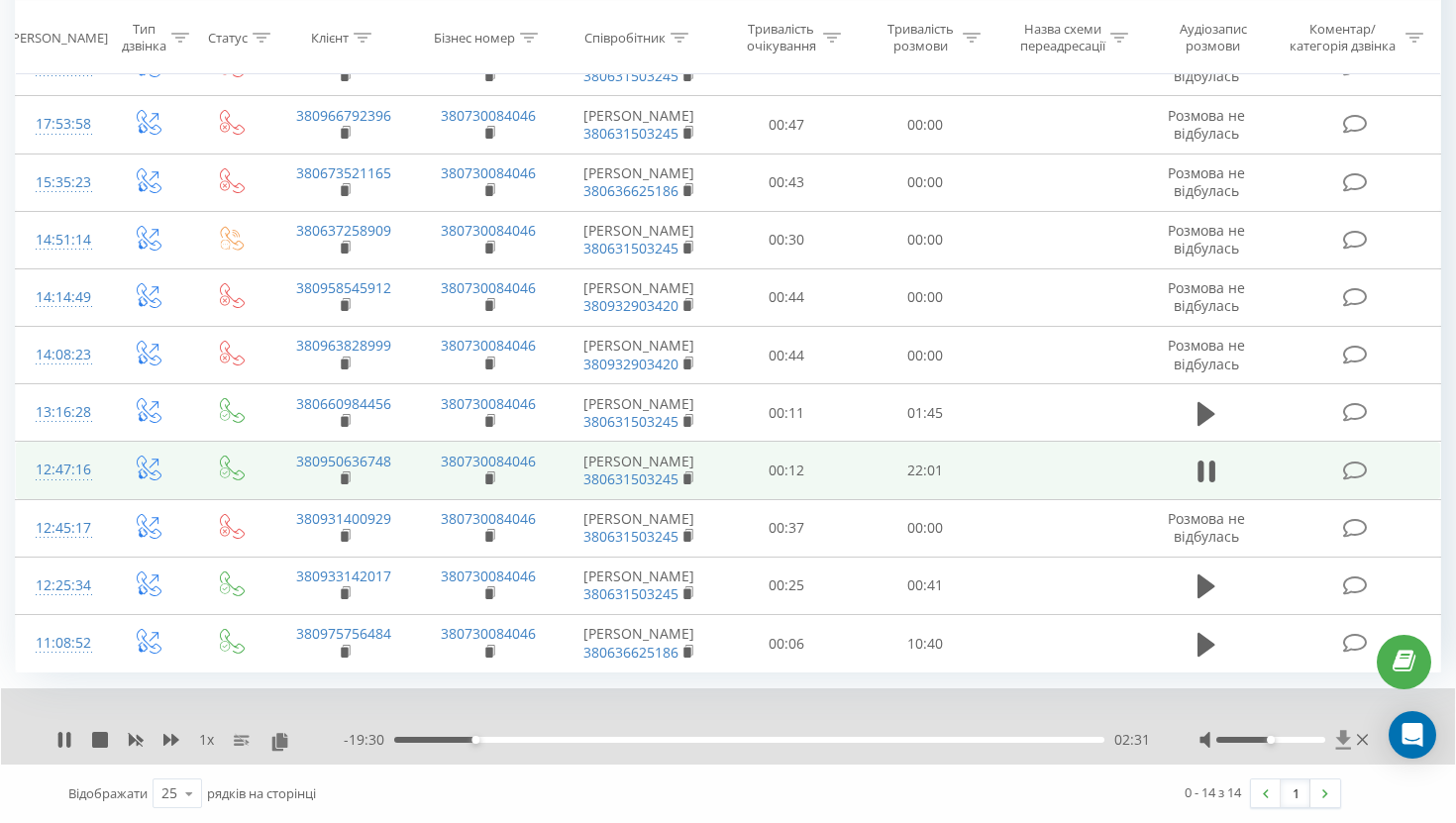 click 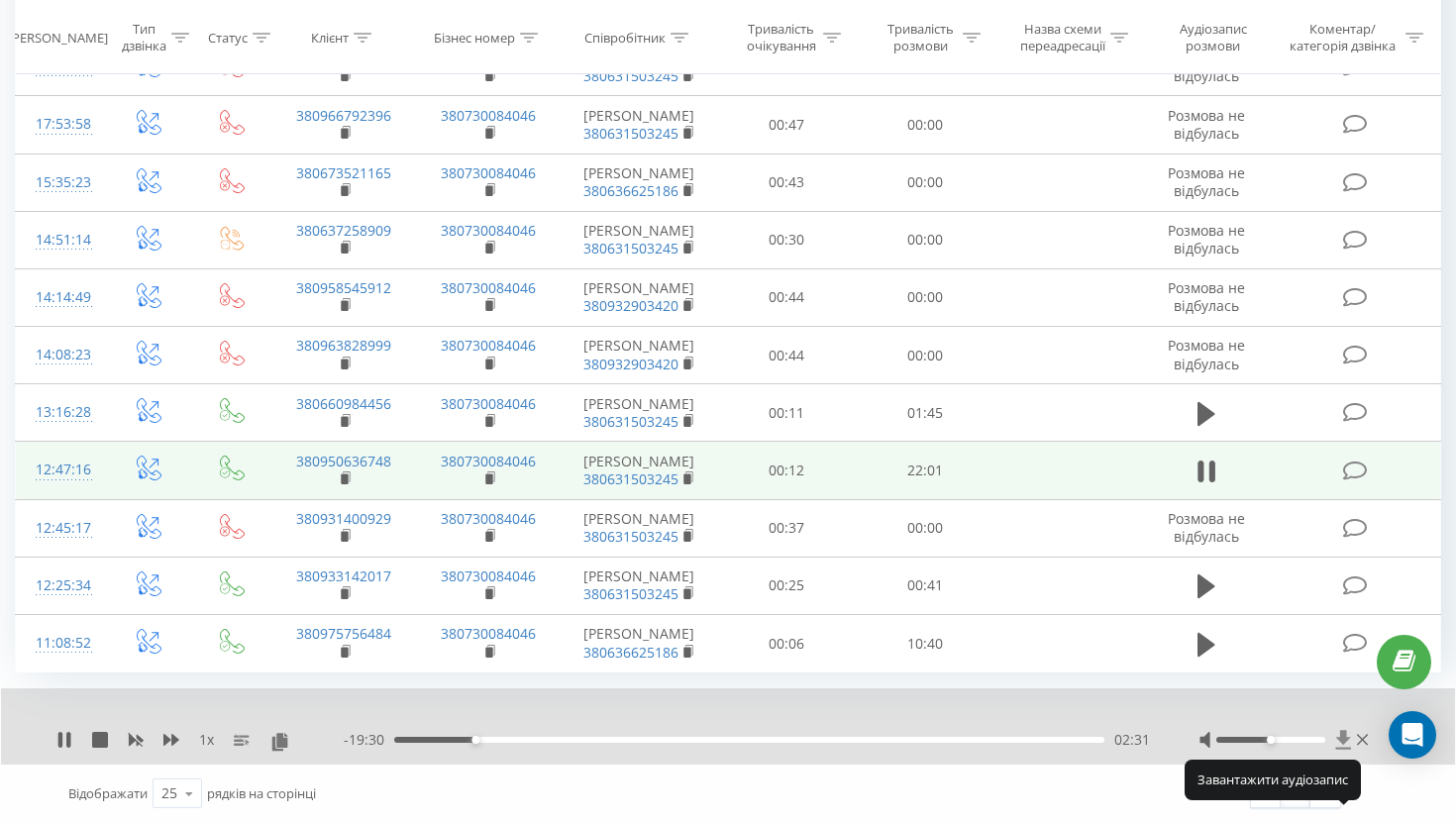 click 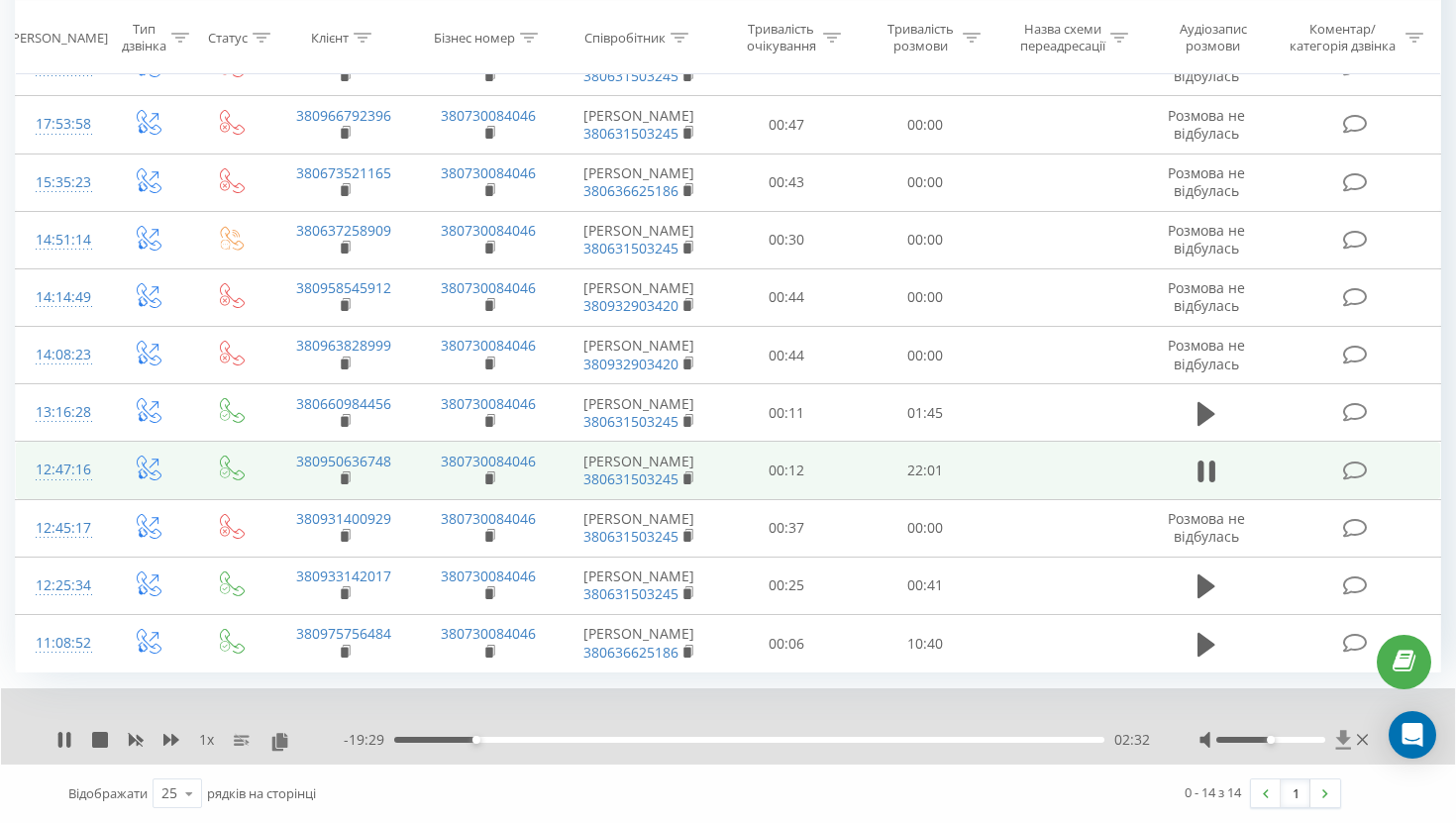 click 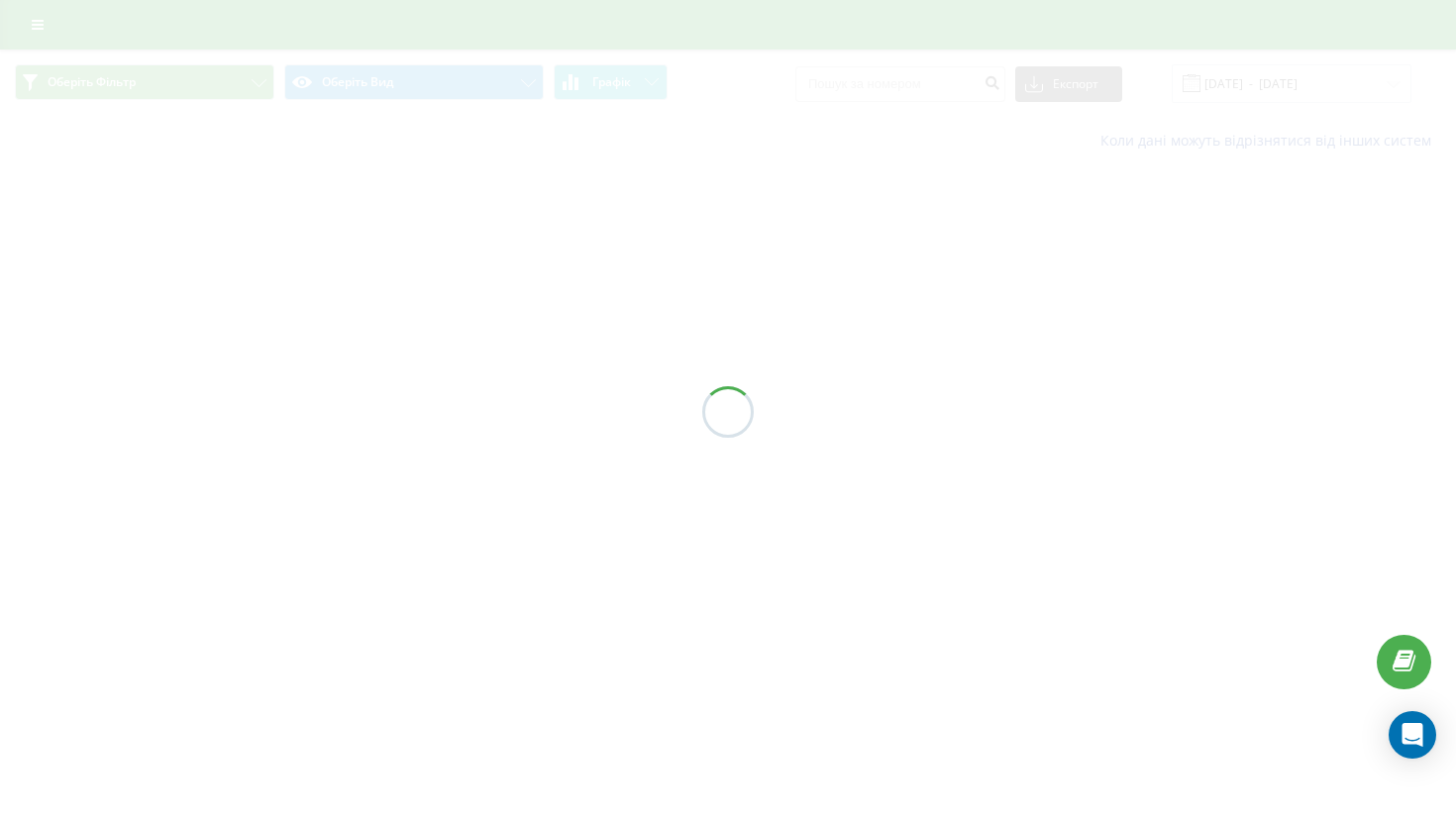 scroll, scrollTop: 0, scrollLeft: 0, axis: both 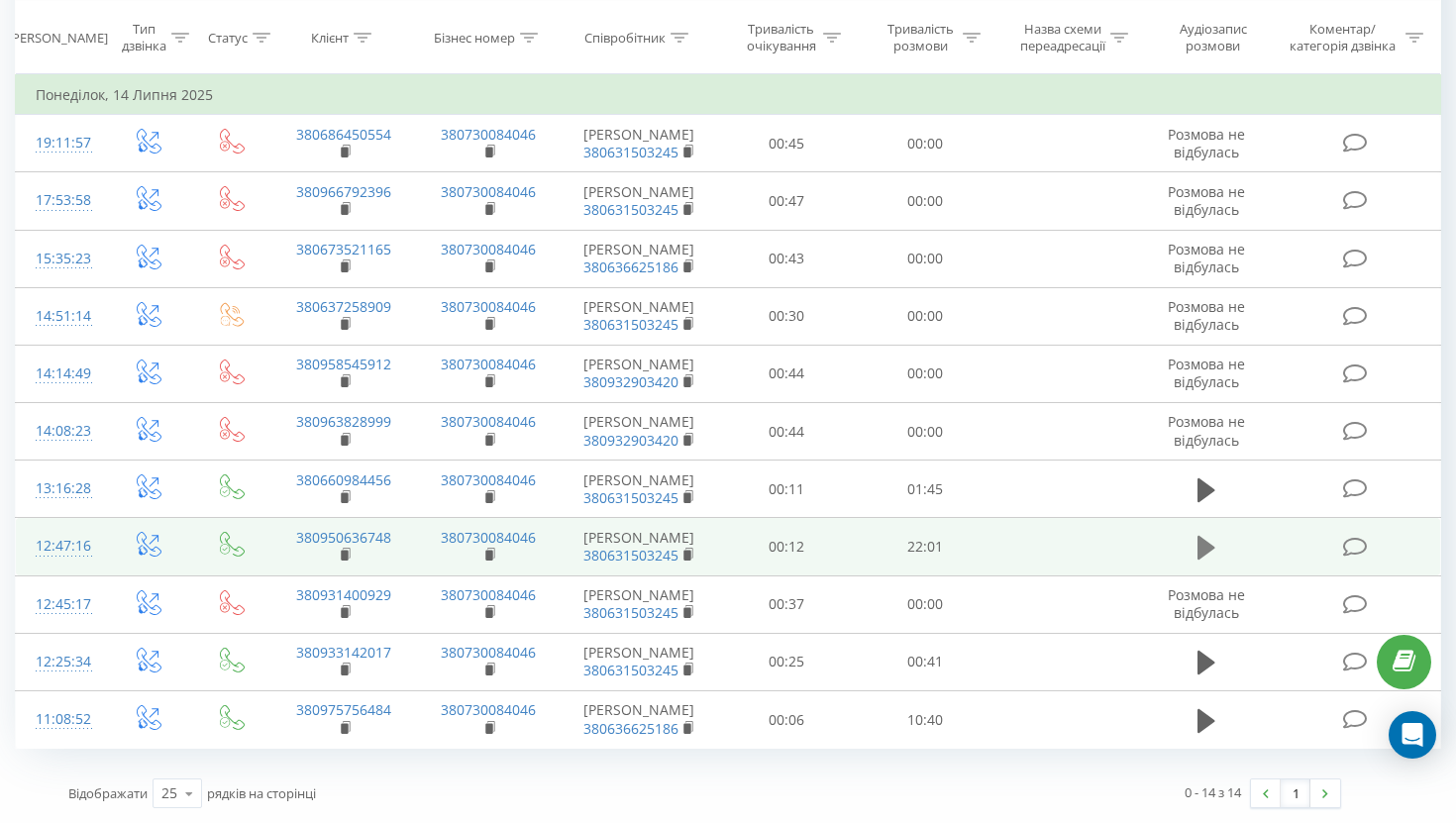 click 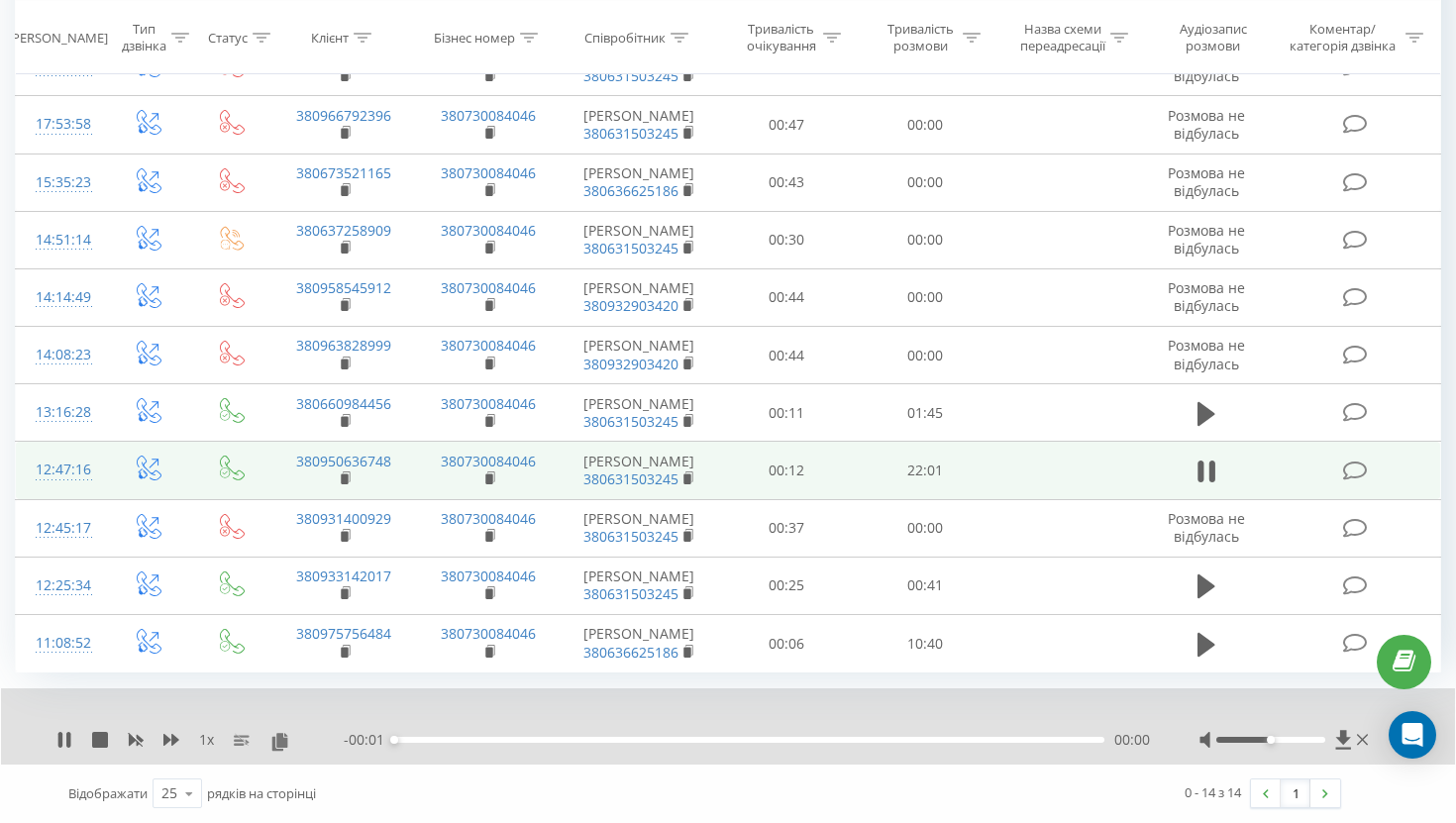 scroll, scrollTop: 550, scrollLeft: 0, axis: vertical 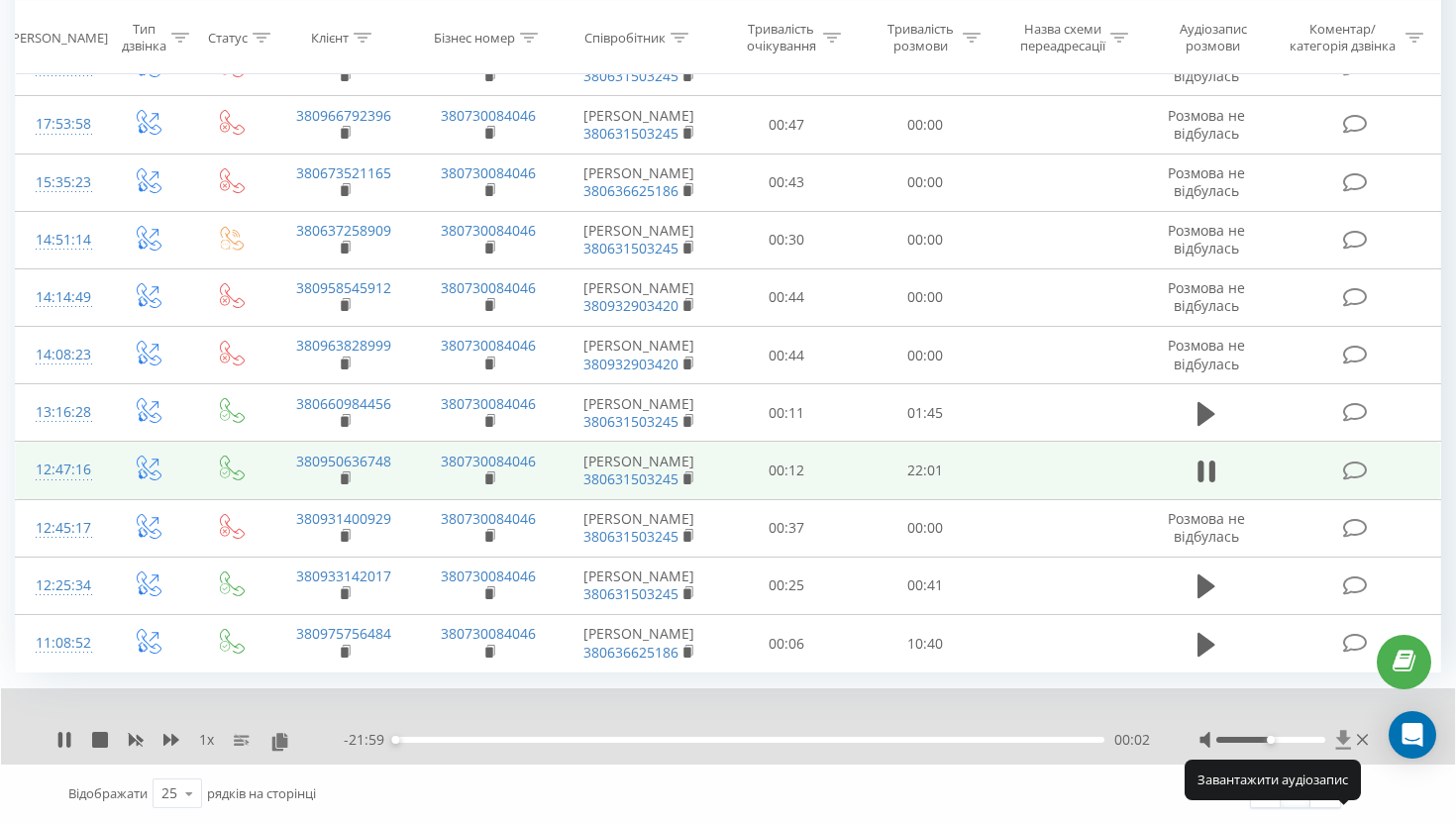 click 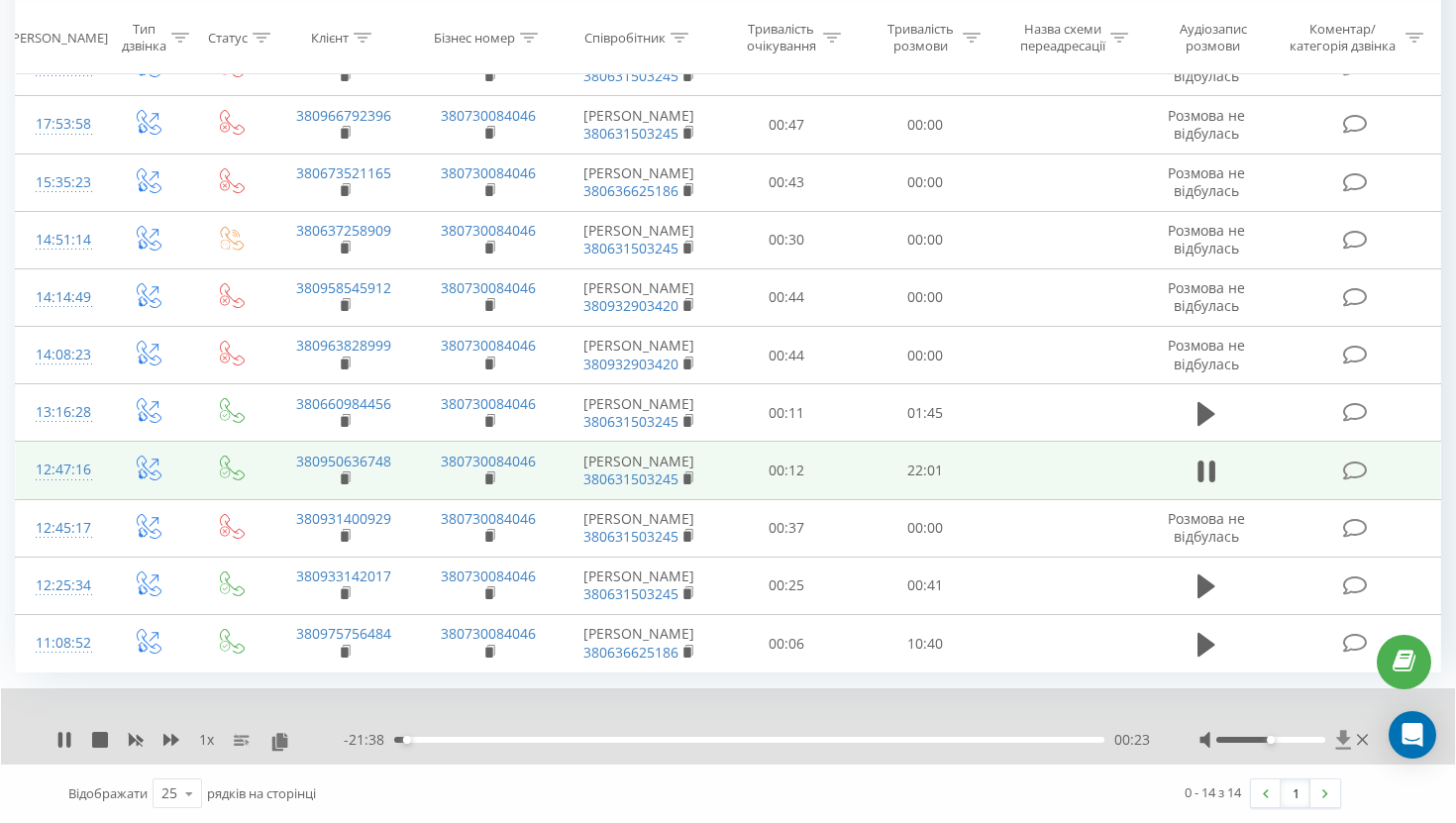 click 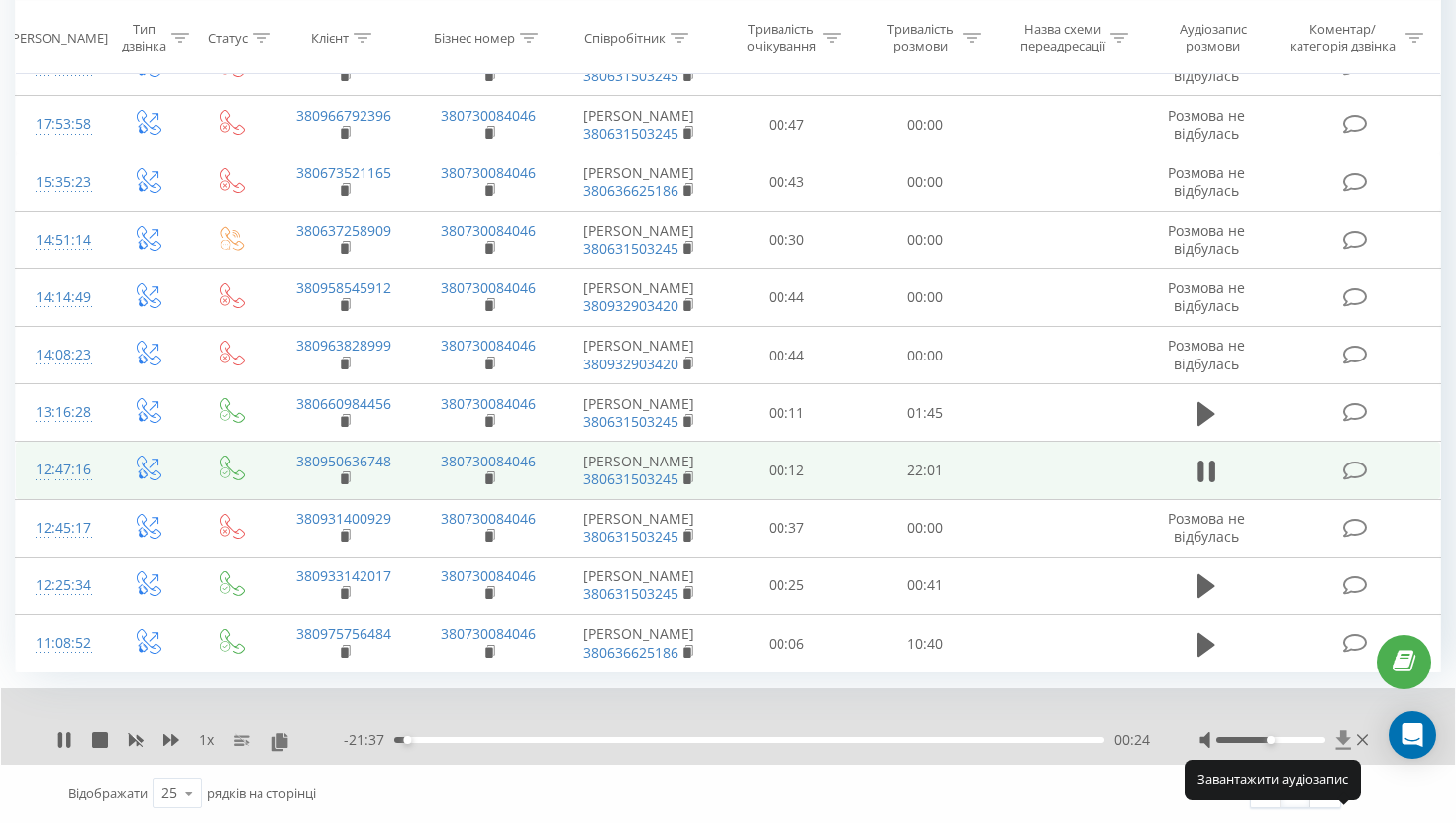 click 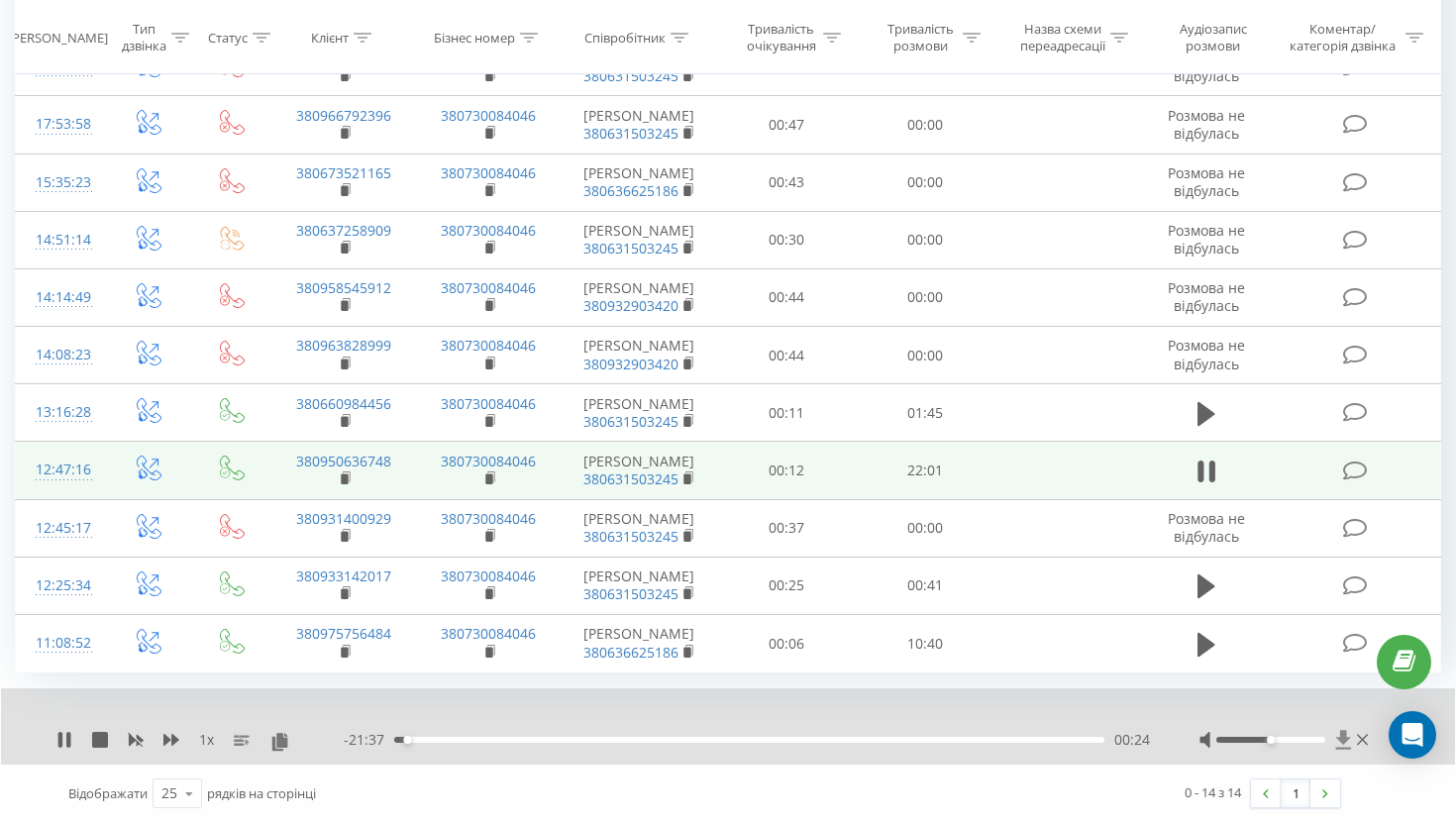 click 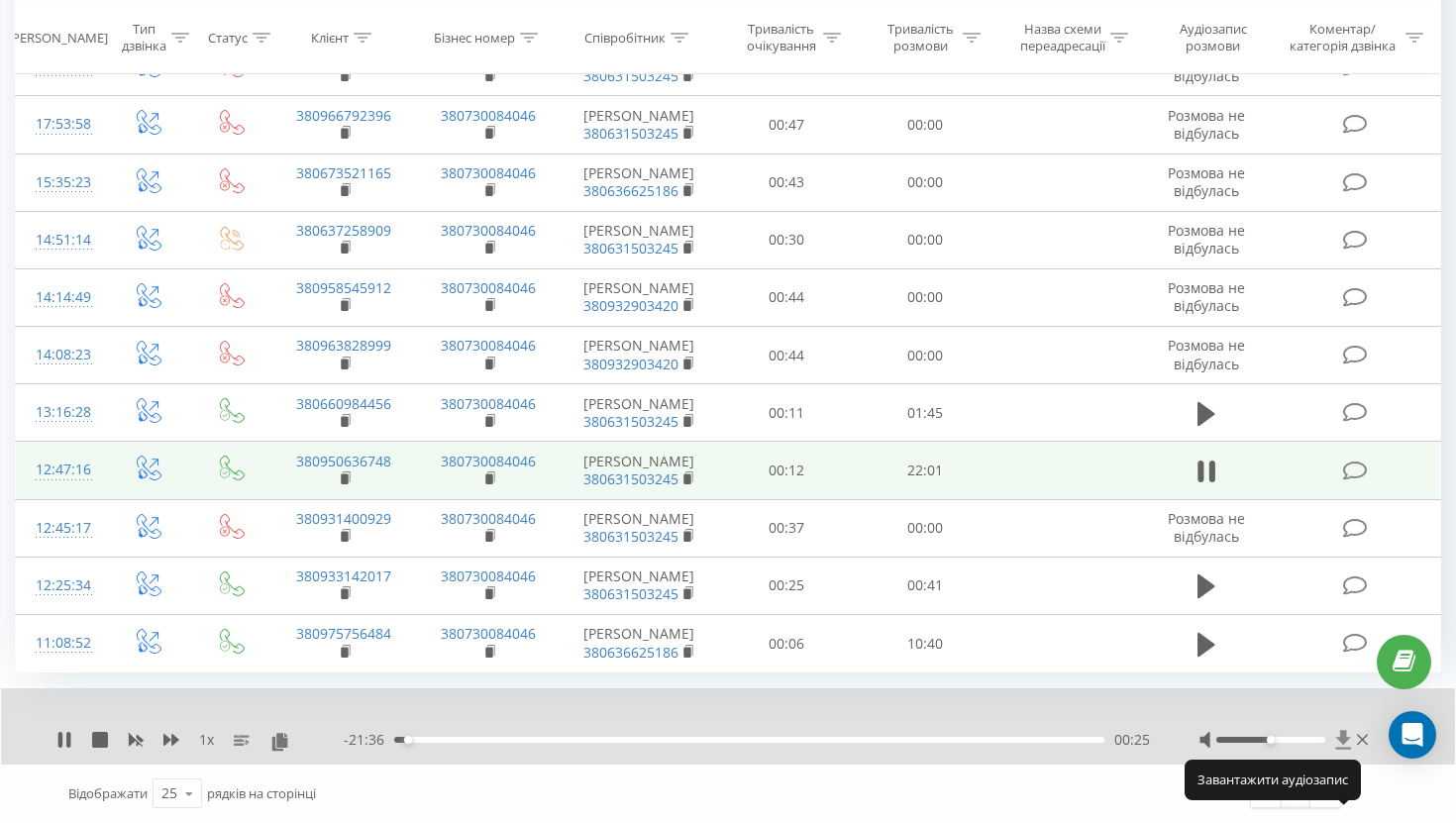 click 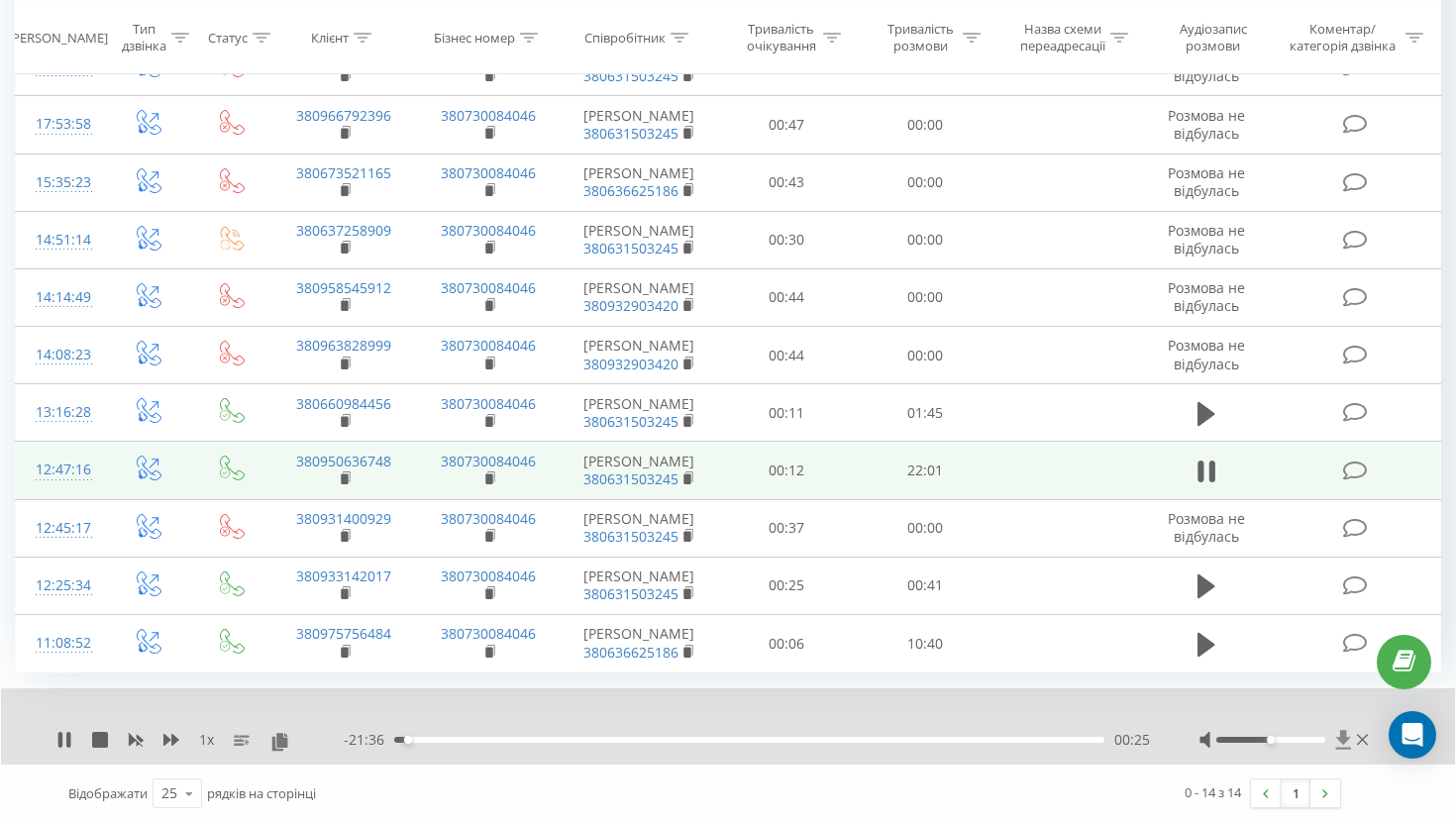 click 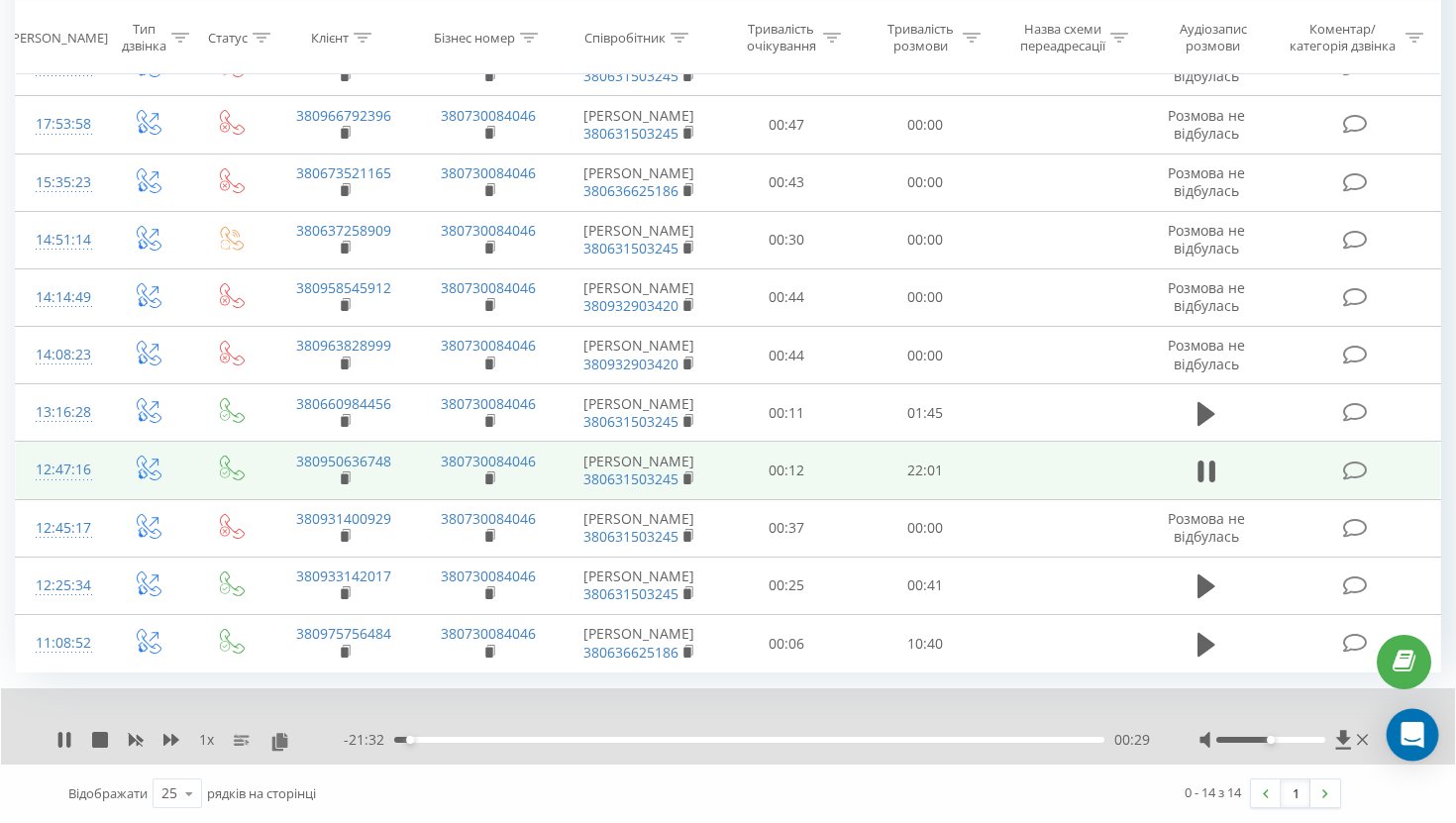 click 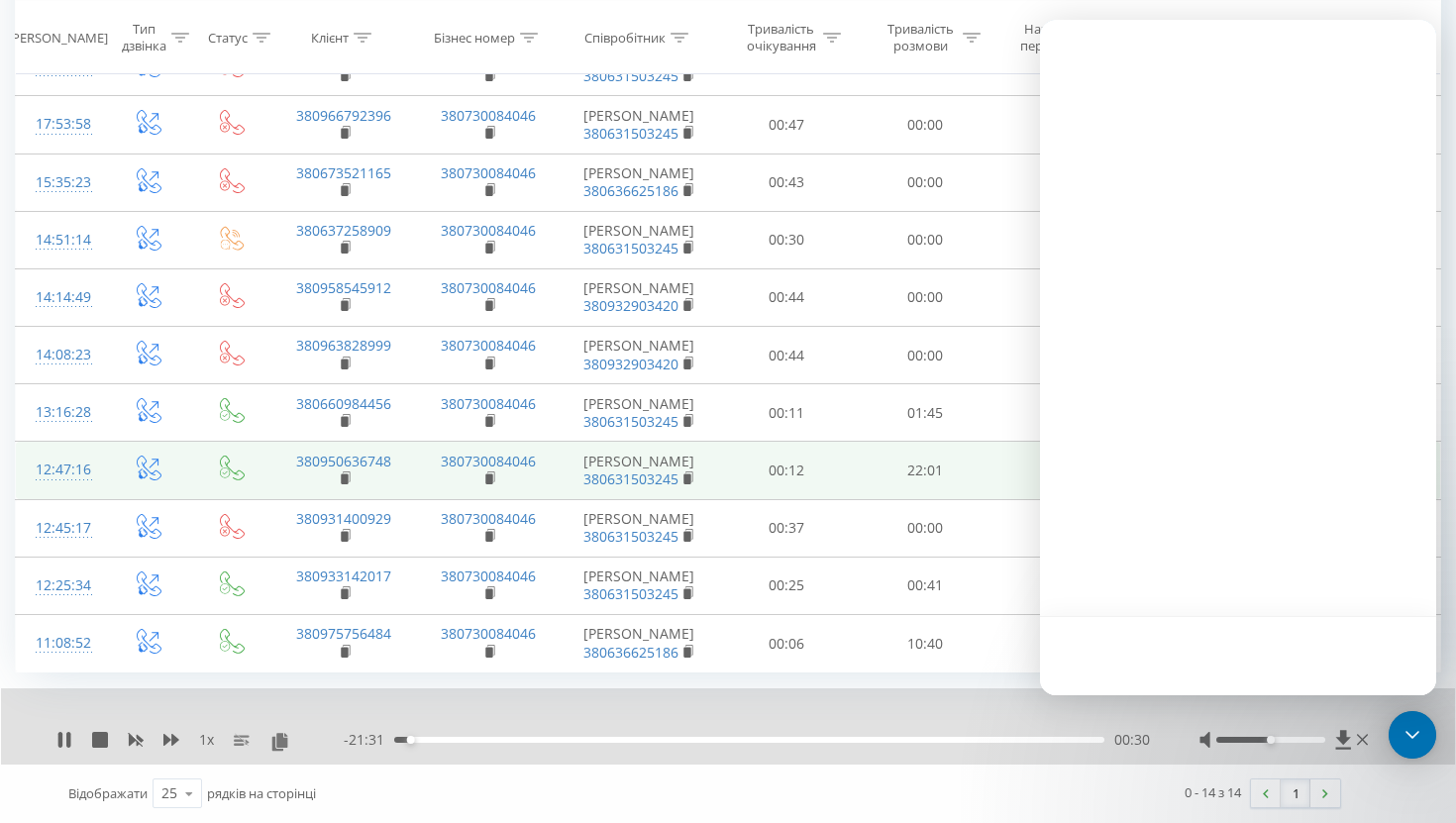 scroll, scrollTop: 0, scrollLeft: 0, axis: both 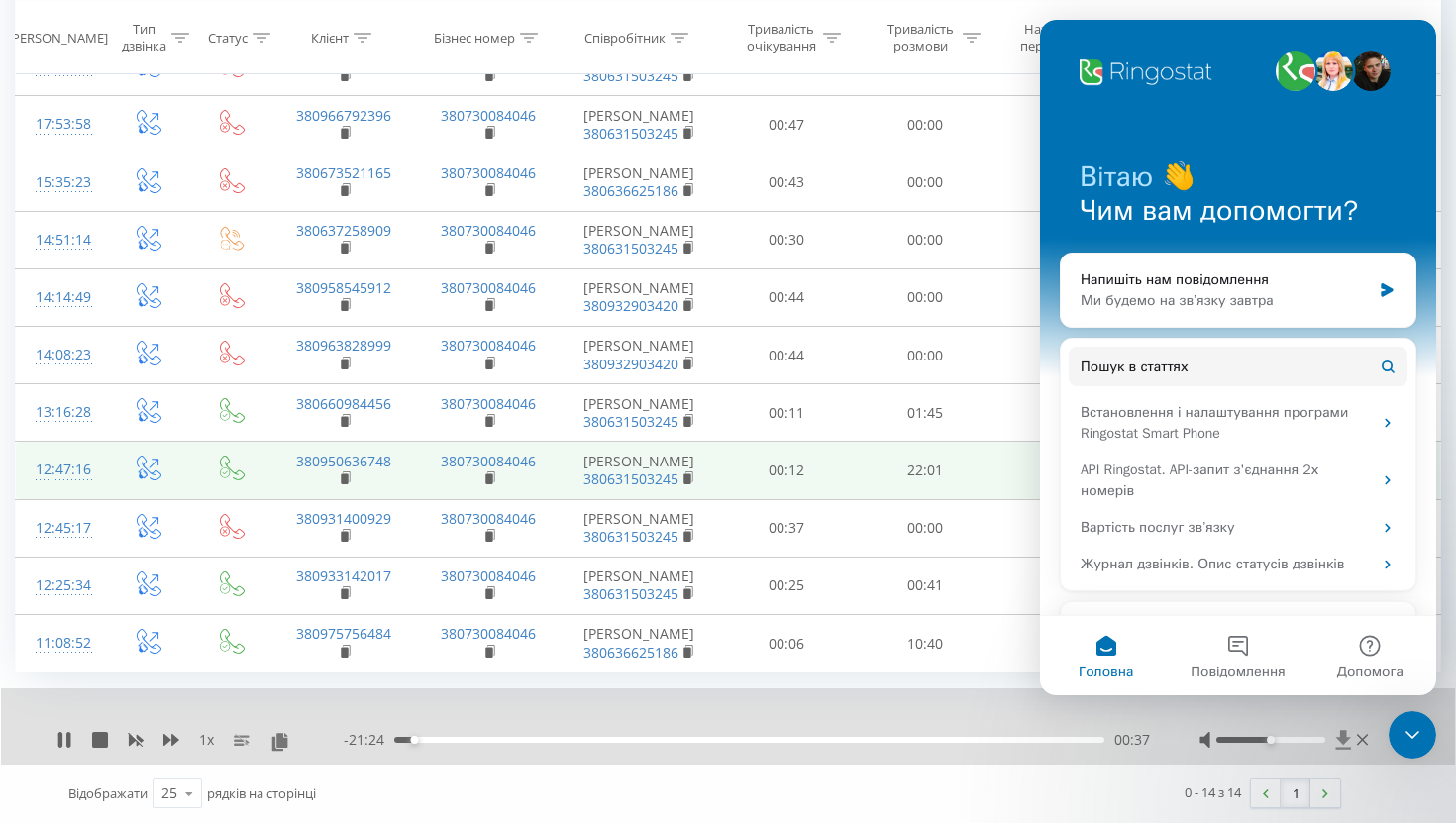 click at bounding box center (1286, 740) 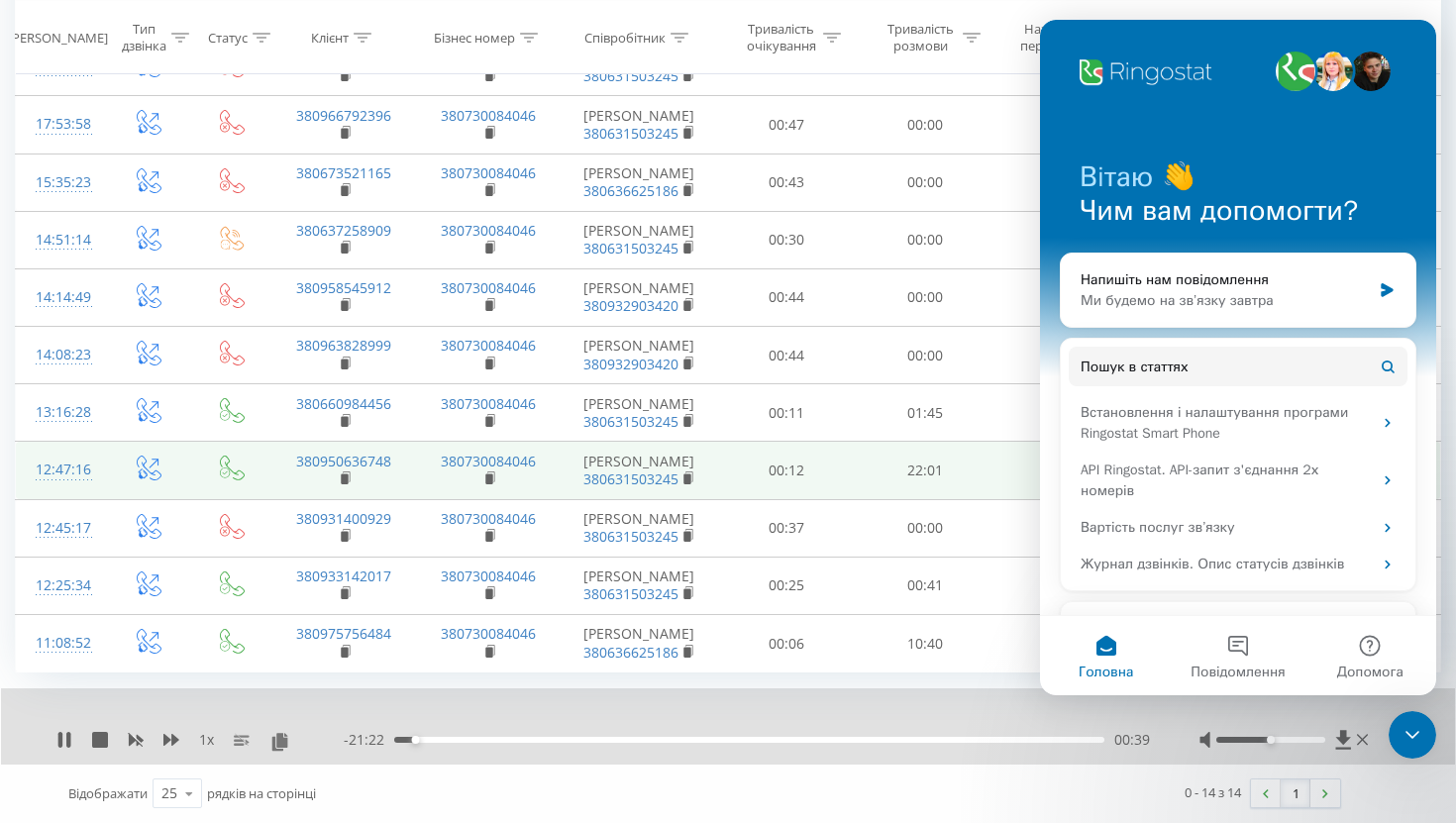 click on "Назва схеми переадресації" at bounding box center (1068, 38) 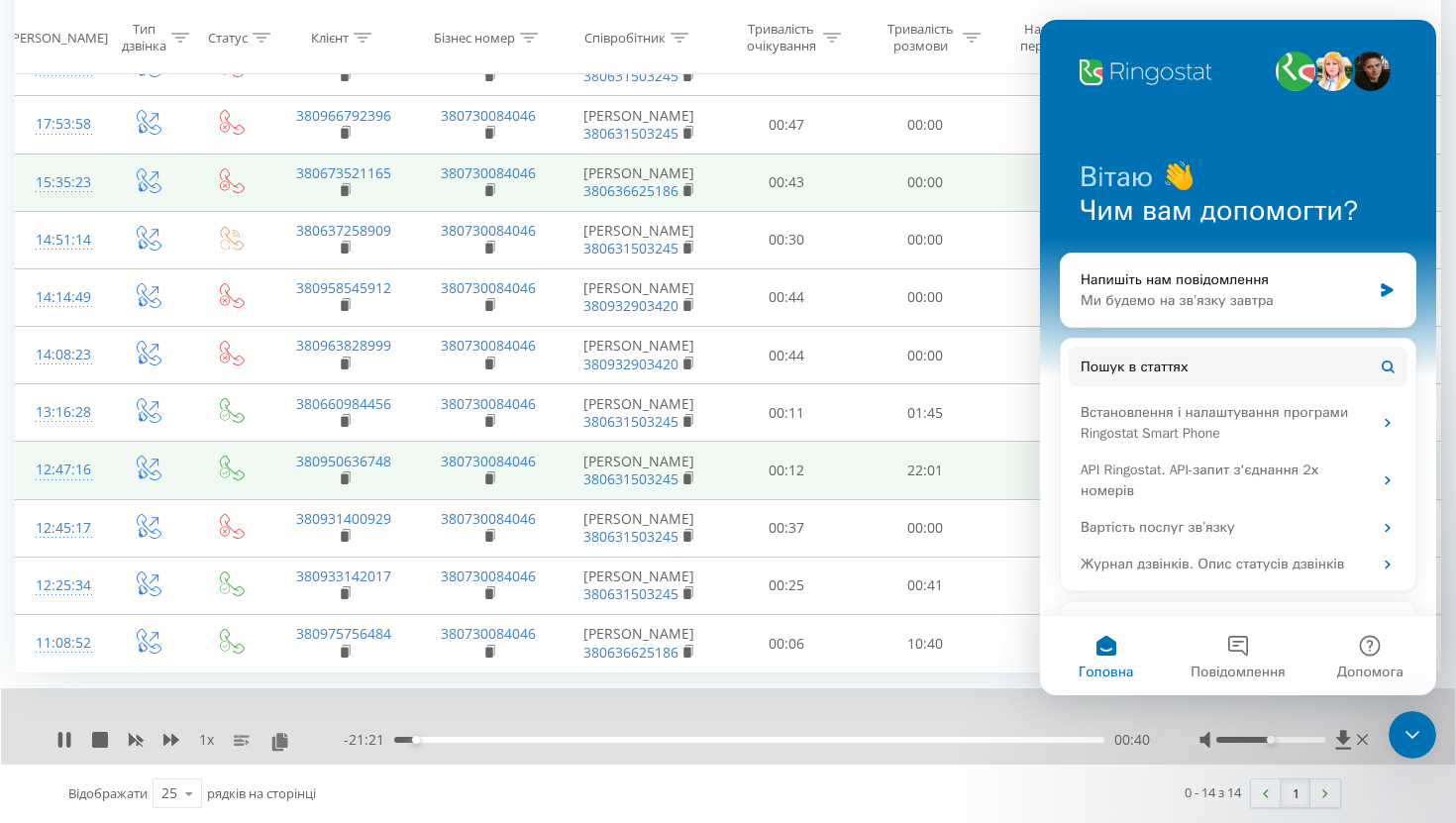 click at bounding box center (1067, 182) 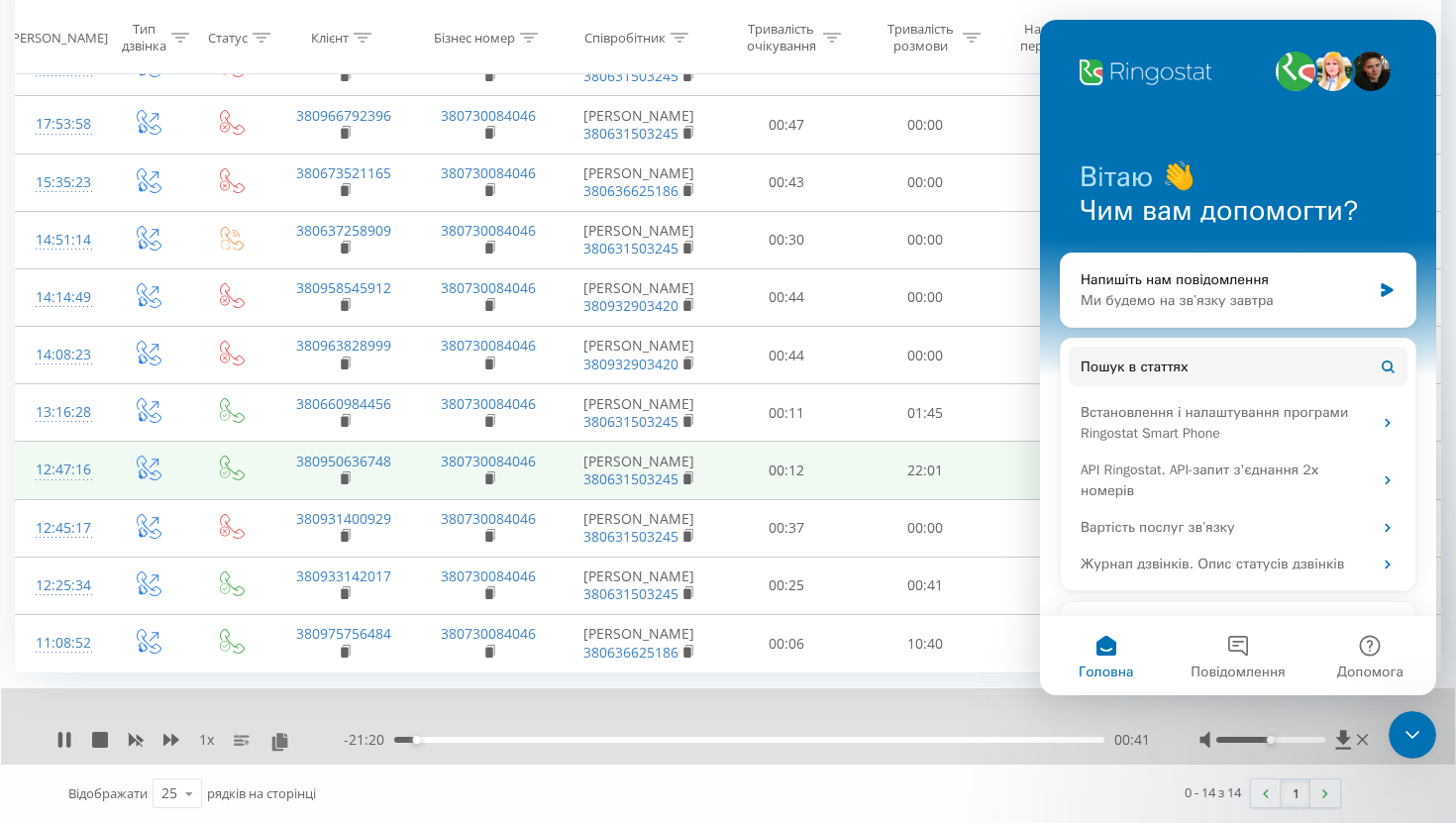 click on "Тривалість розмови" at bounding box center [925, 38] 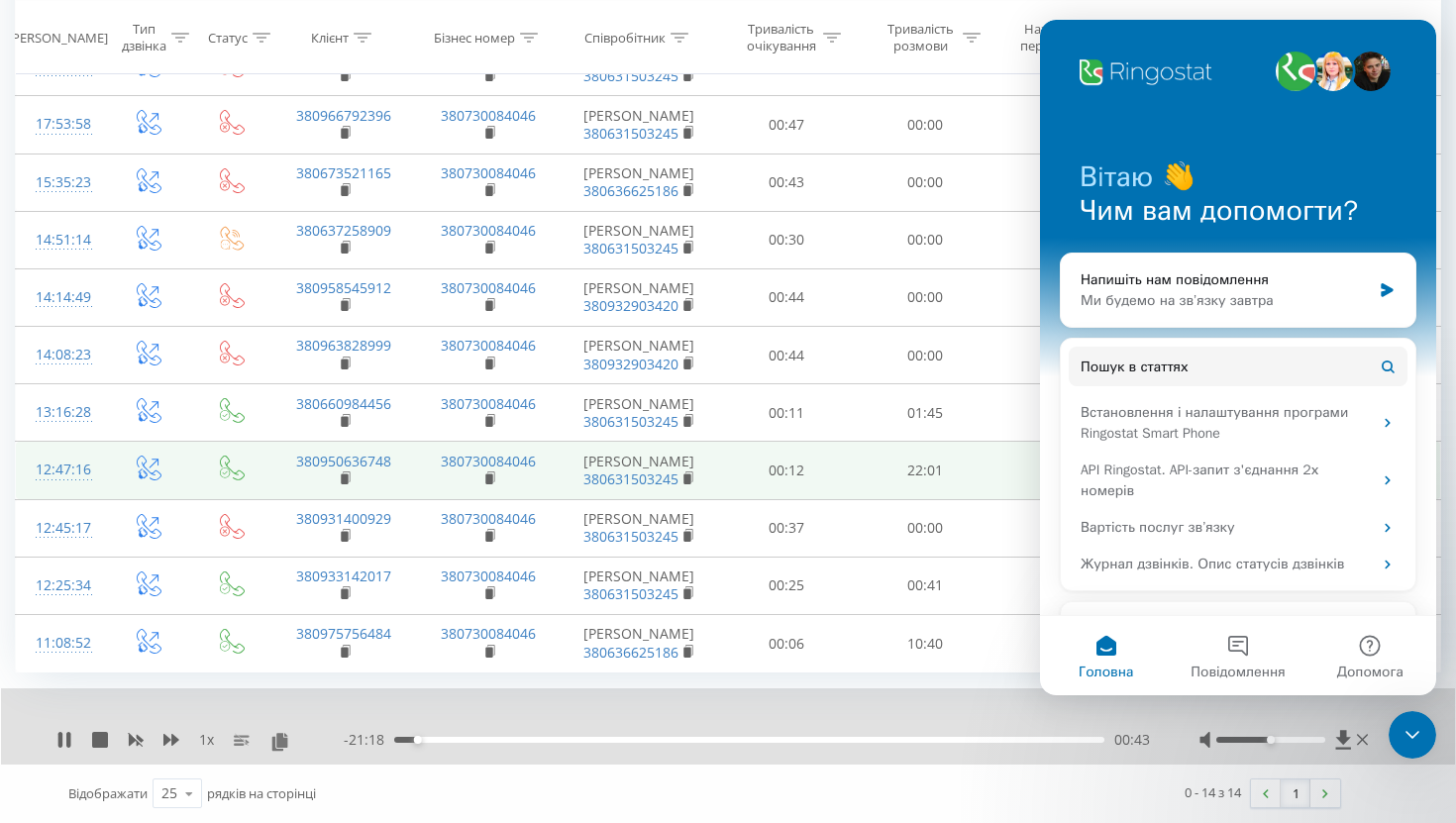 click 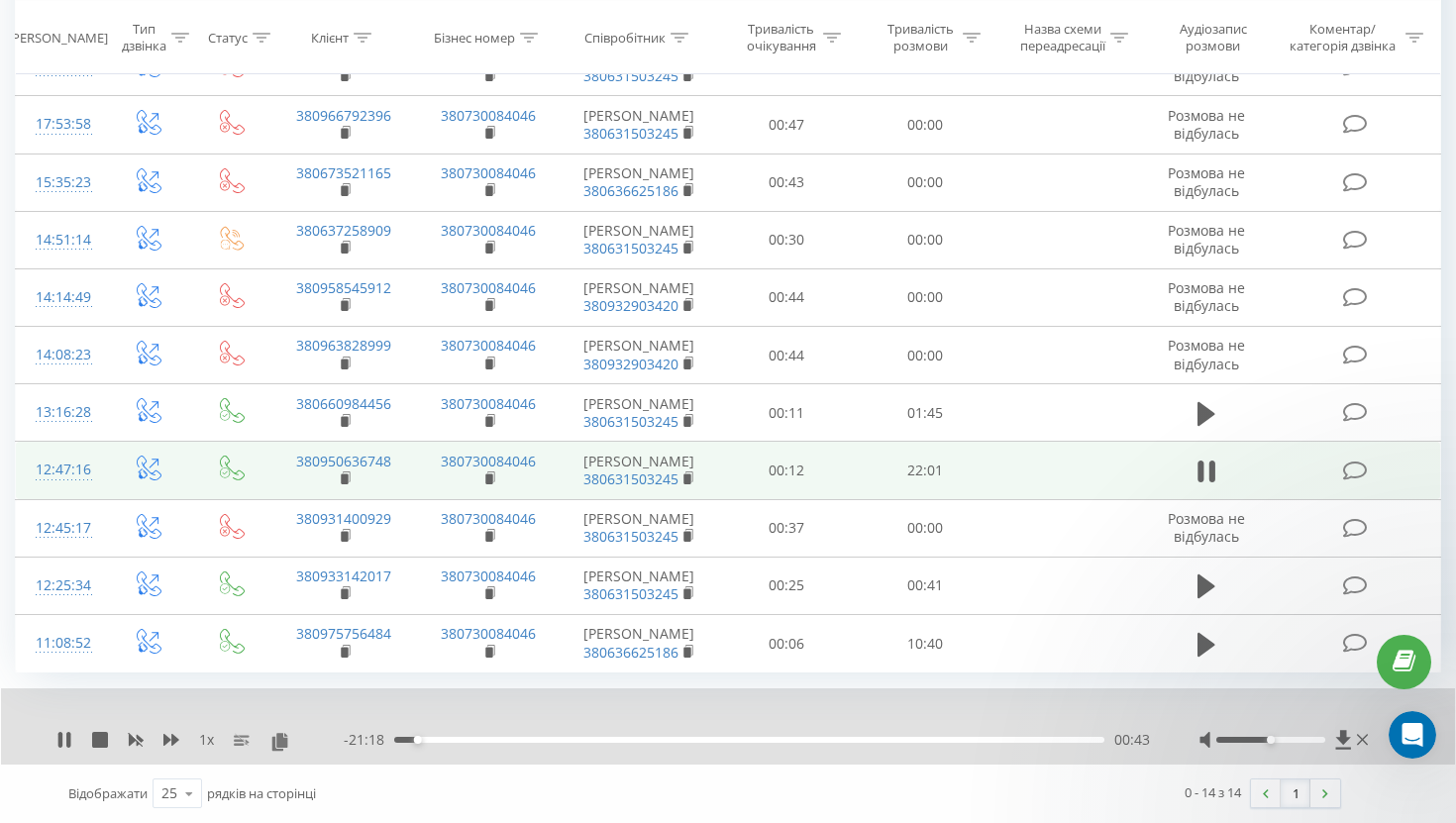 scroll, scrollTop: 0, scrollLeft: 0, axis: both 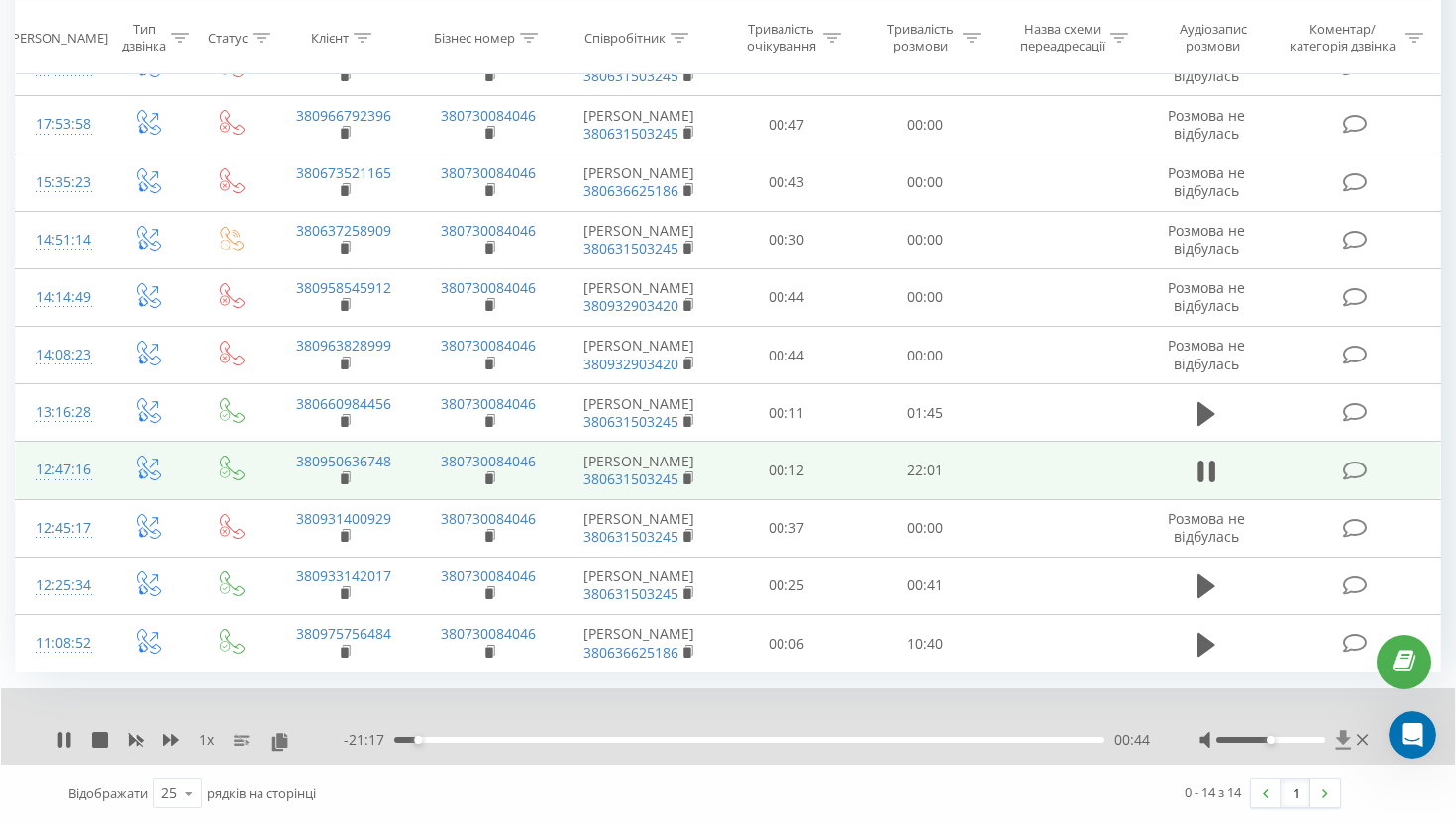 click 